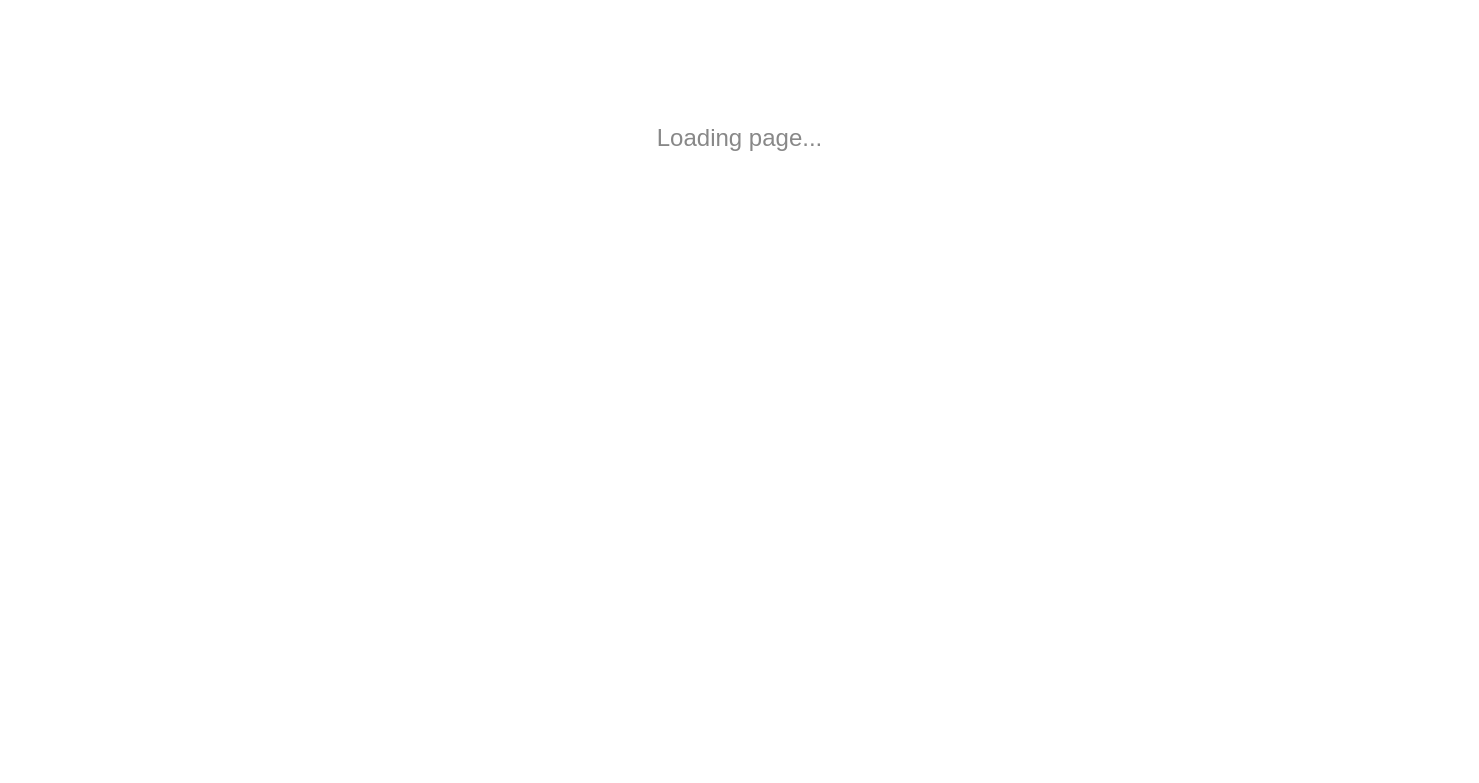 scroll, scrollTop: 0, scrollLeft: 0, axis: both 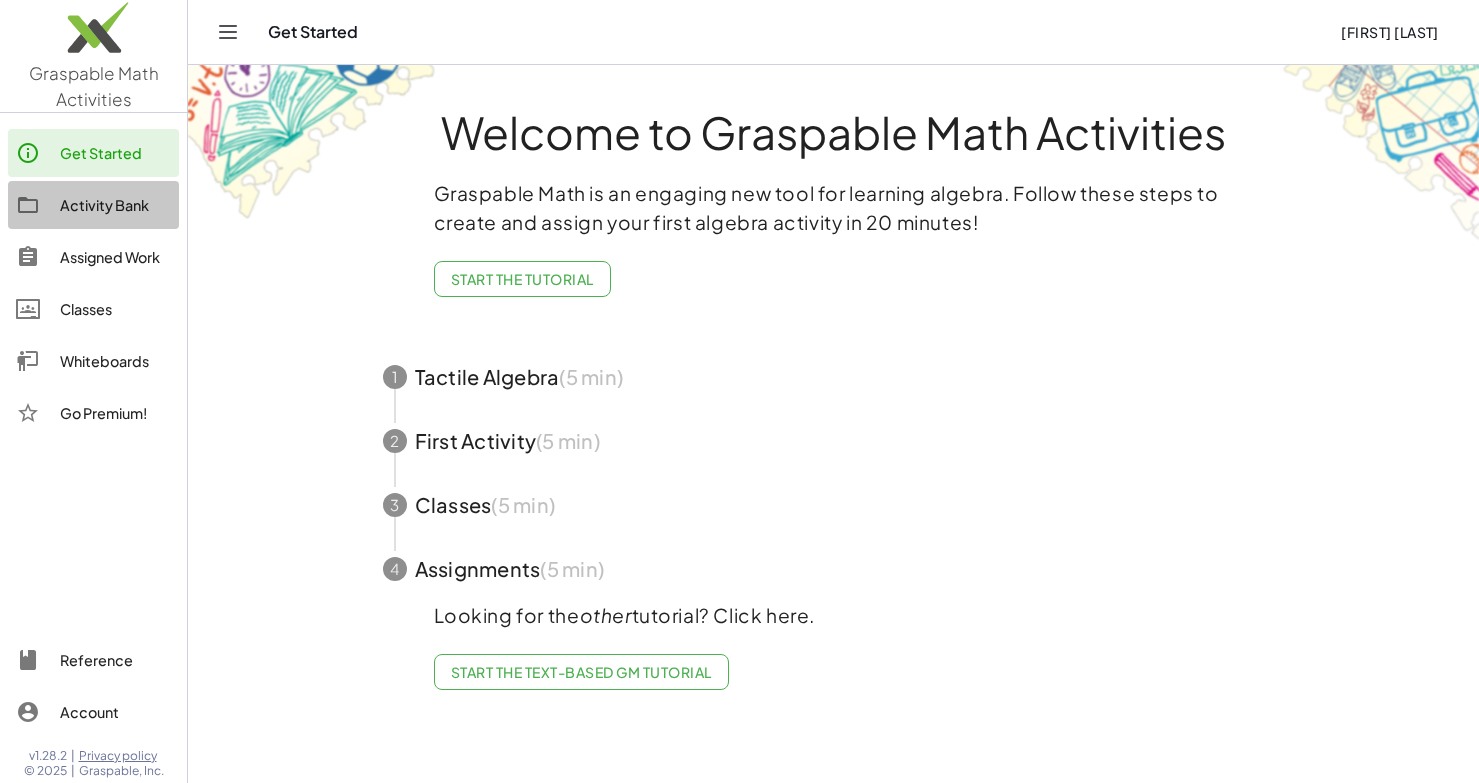 click on "Activity Bank" 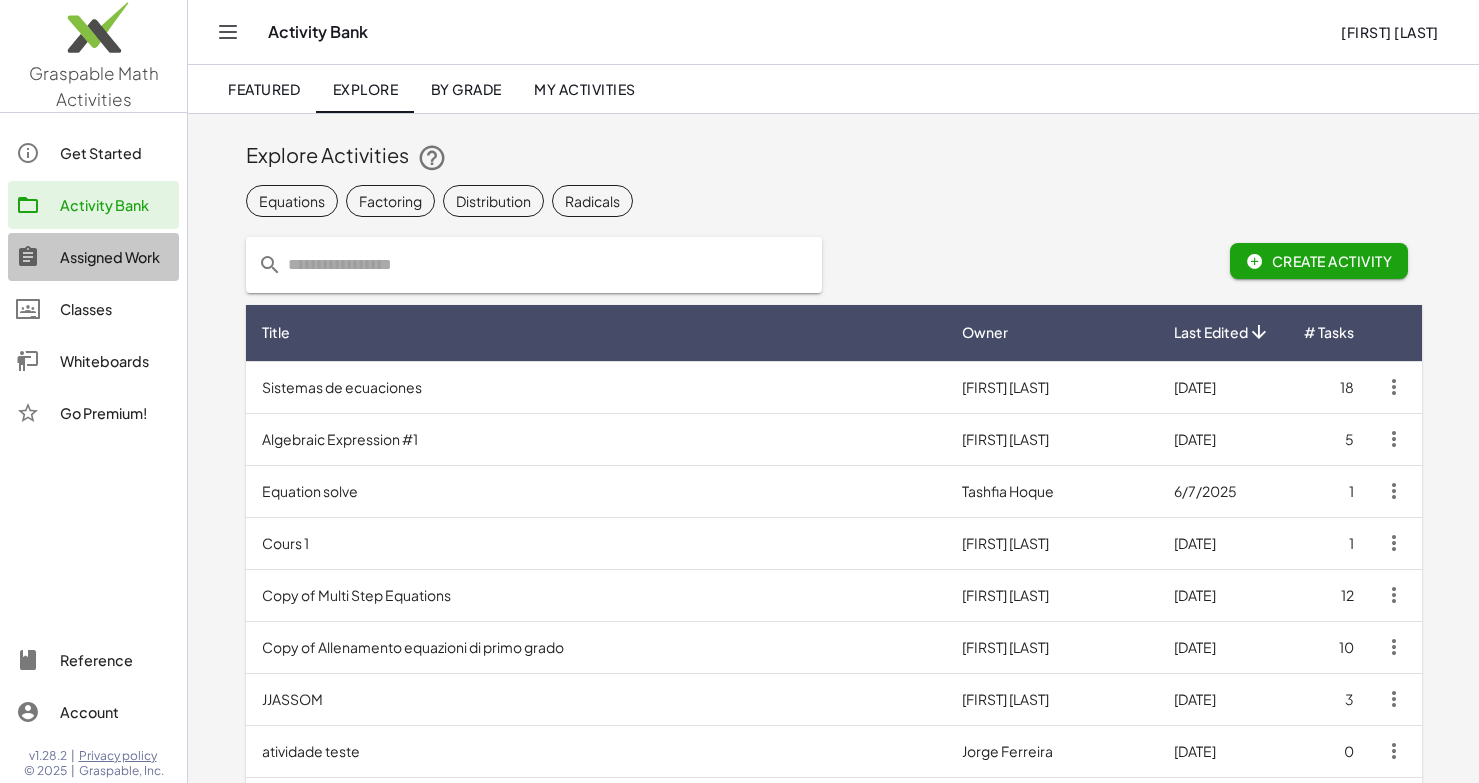 click on "Assigned Work" 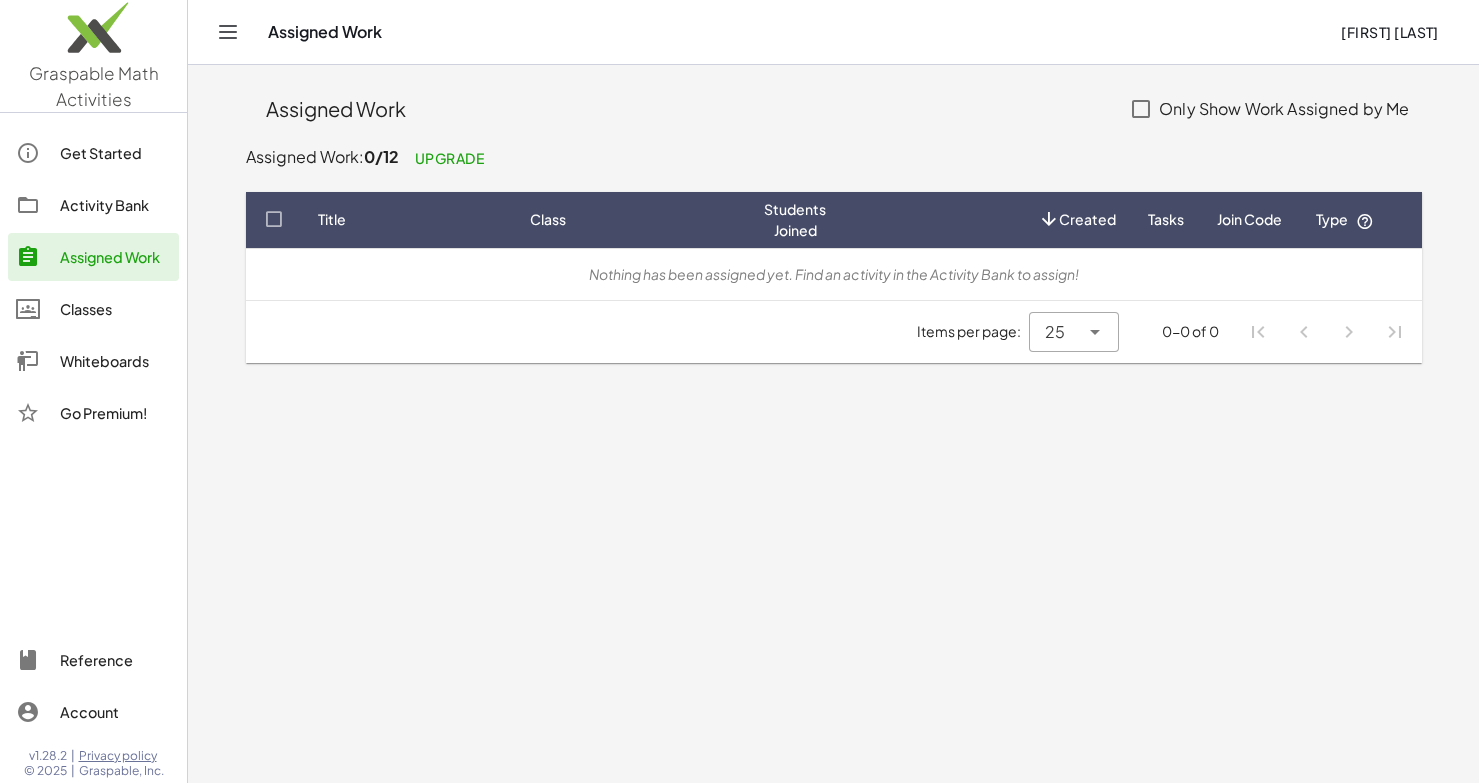 click on "Classes" 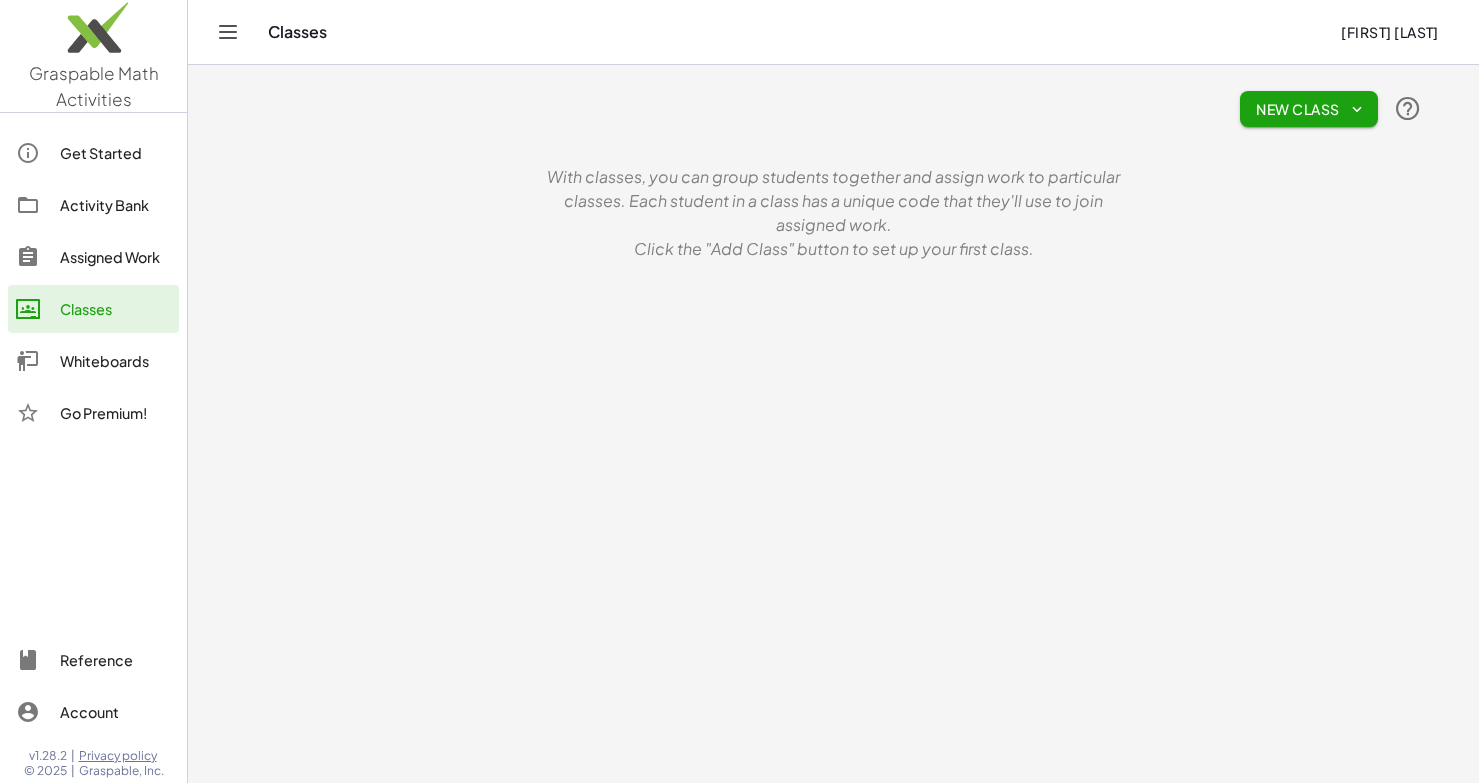 click on "Whiteboards" 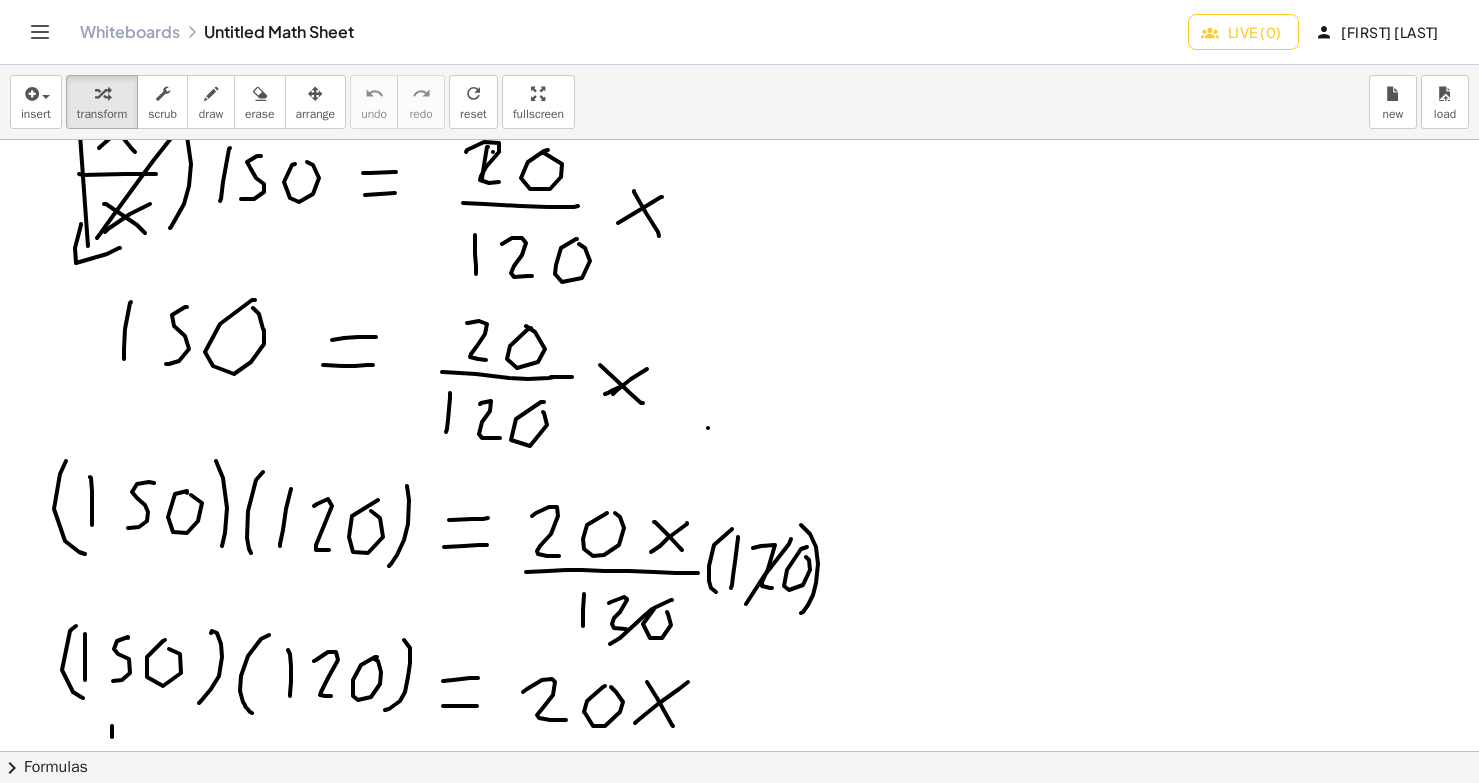 scroll, scrollTop: 0, scrollLeft: 0, axis: both 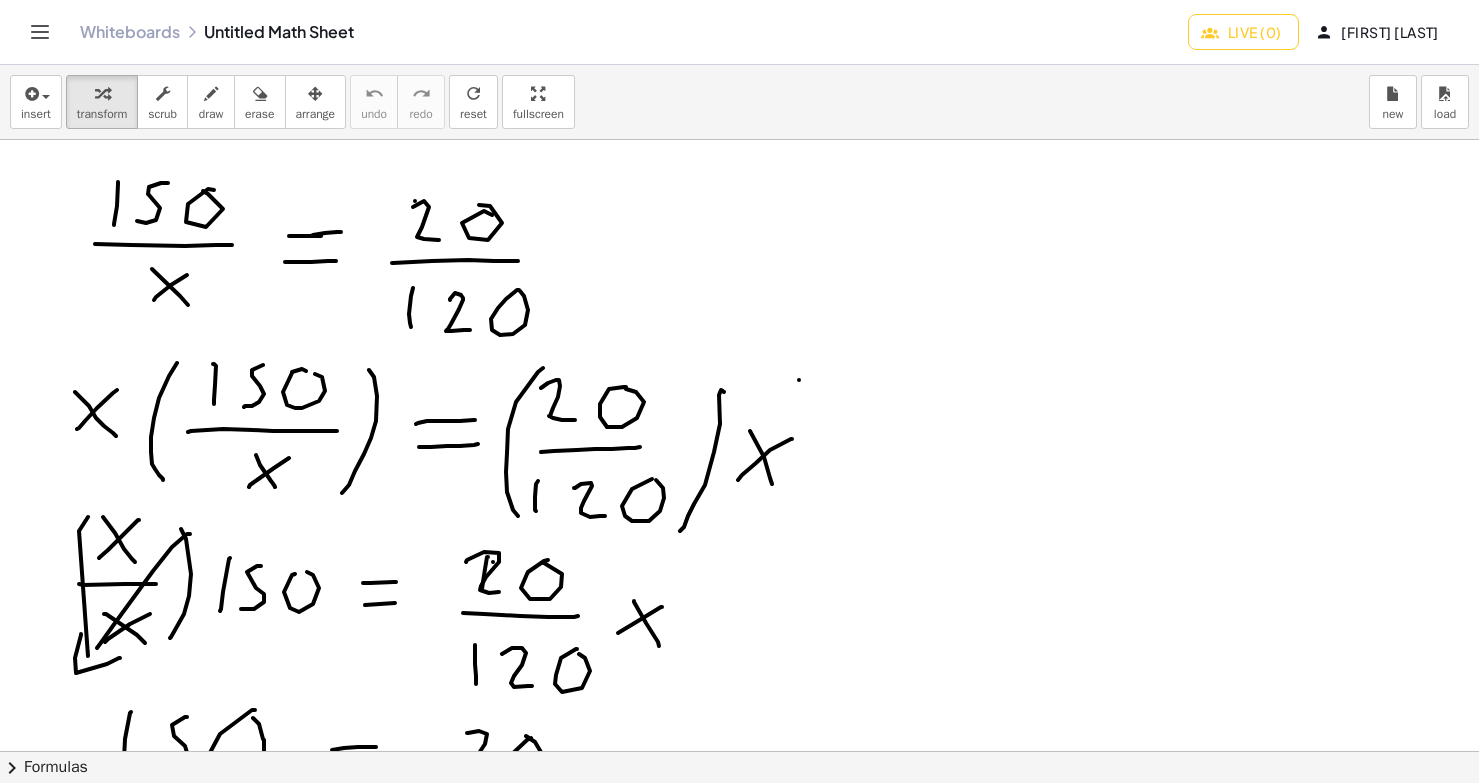 click 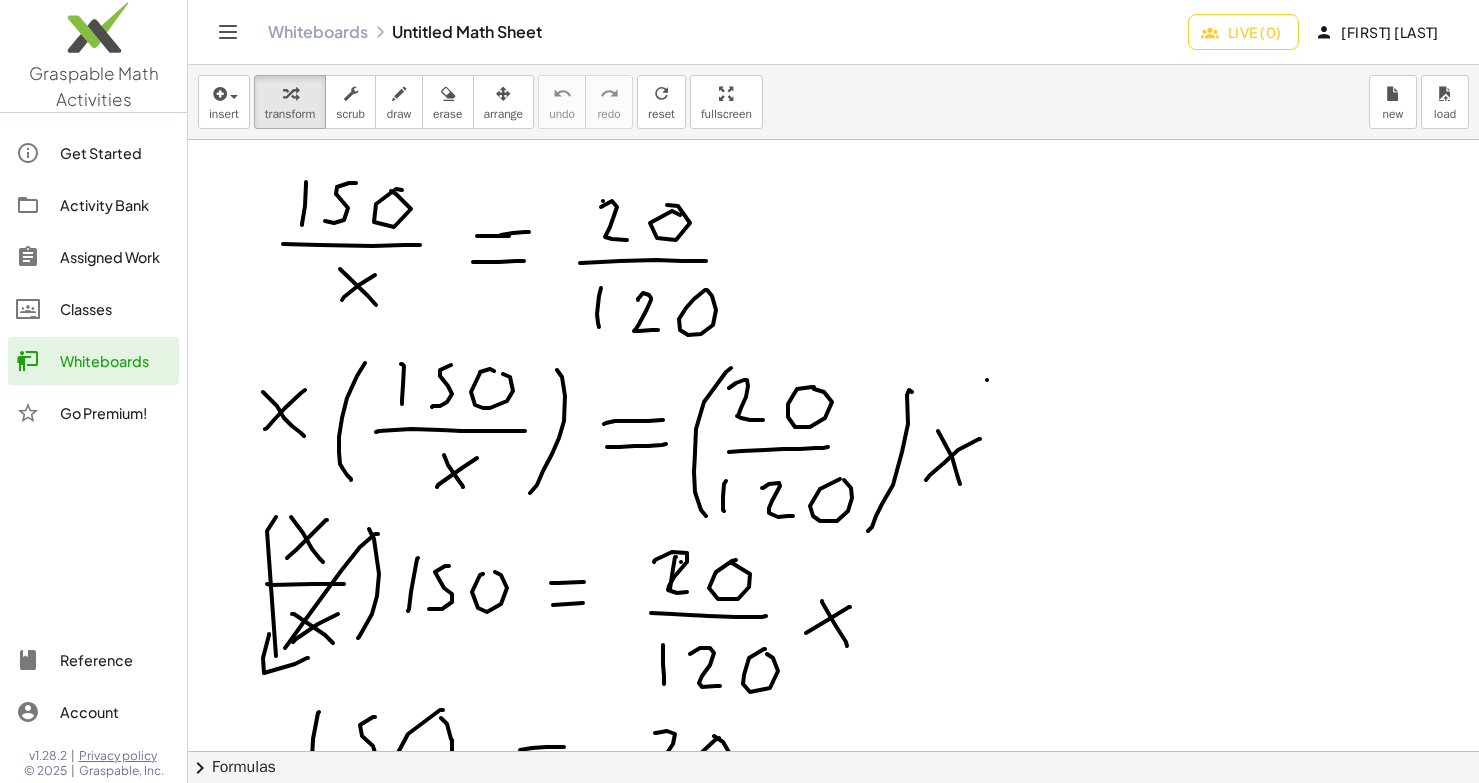 click 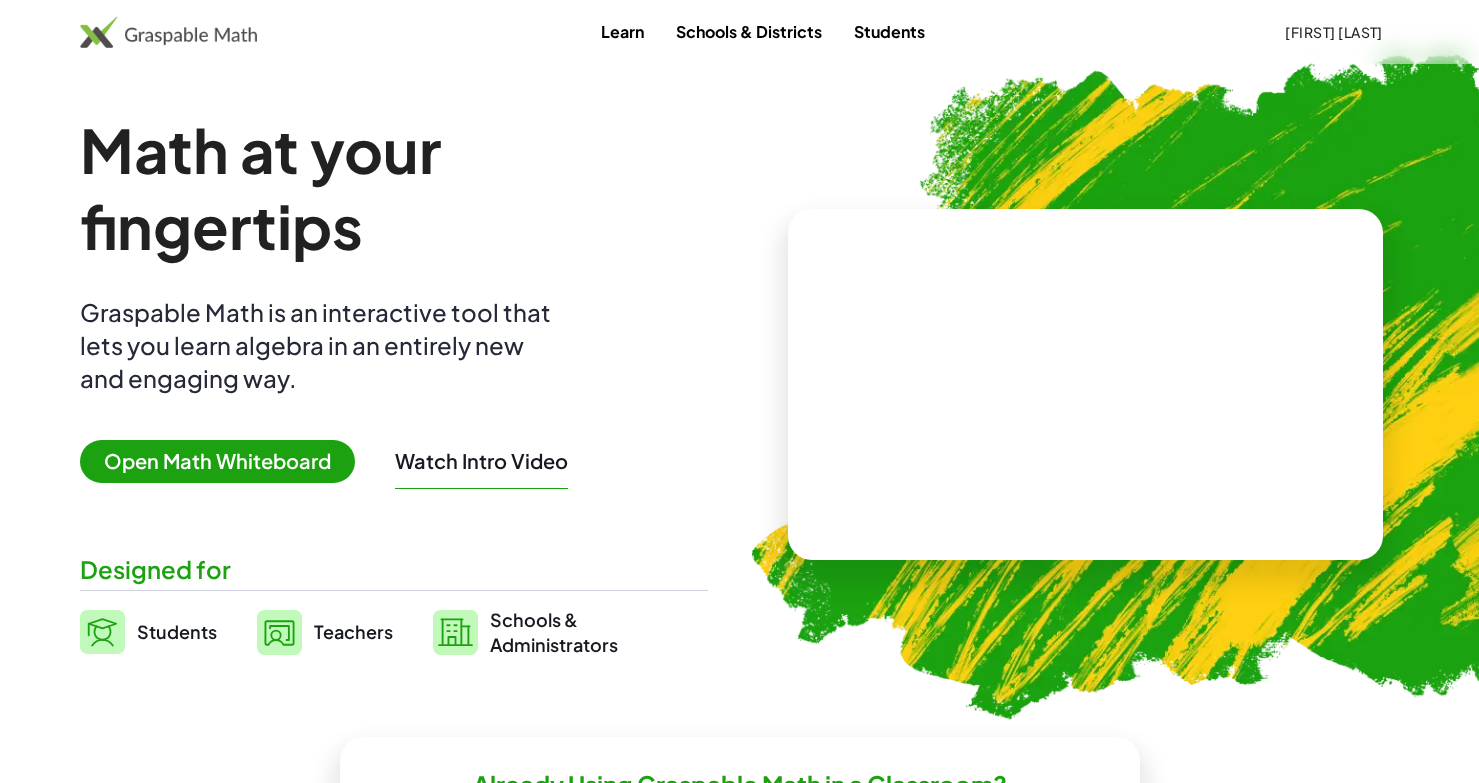 click at bounding box center [1198, 376] 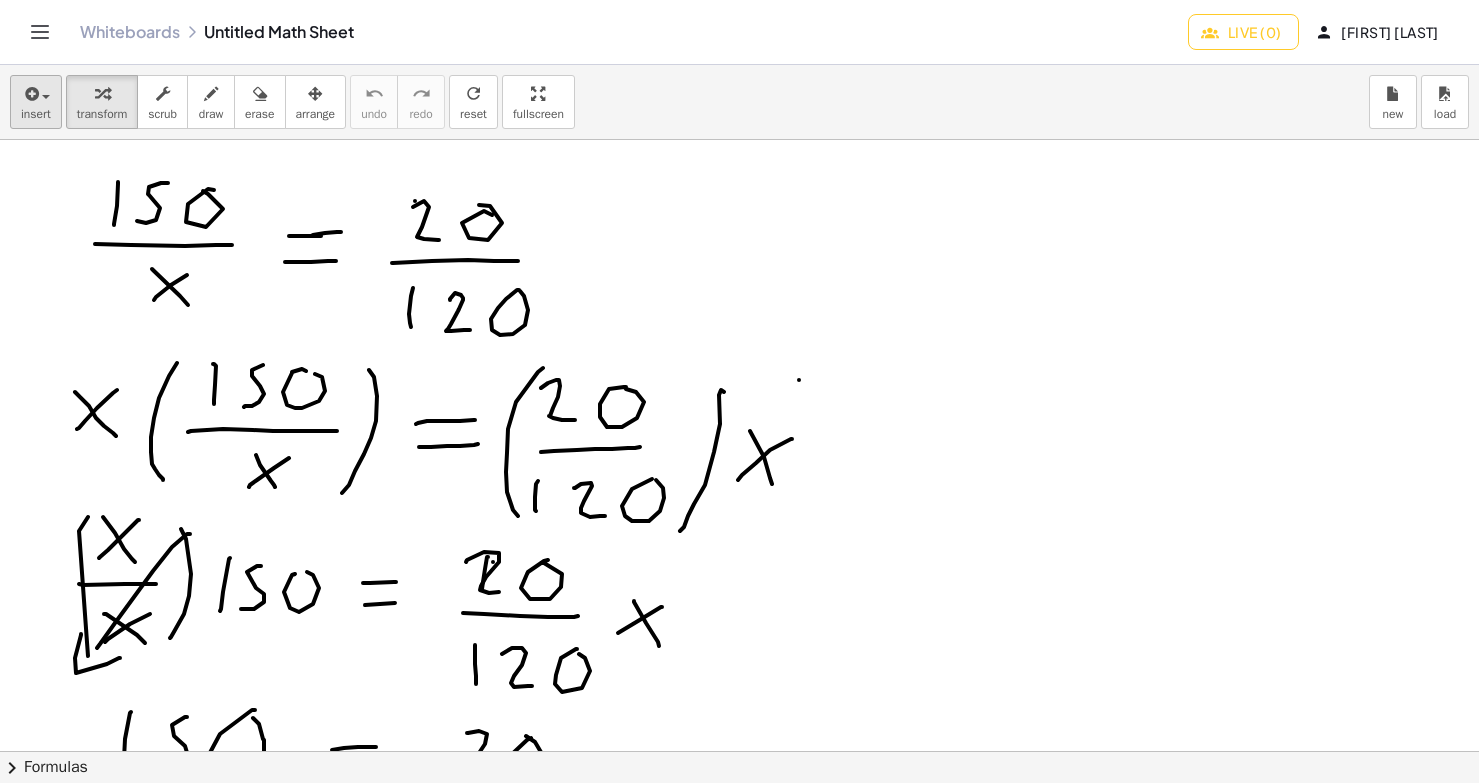 click on "insert" at bounding box center [36, 102] 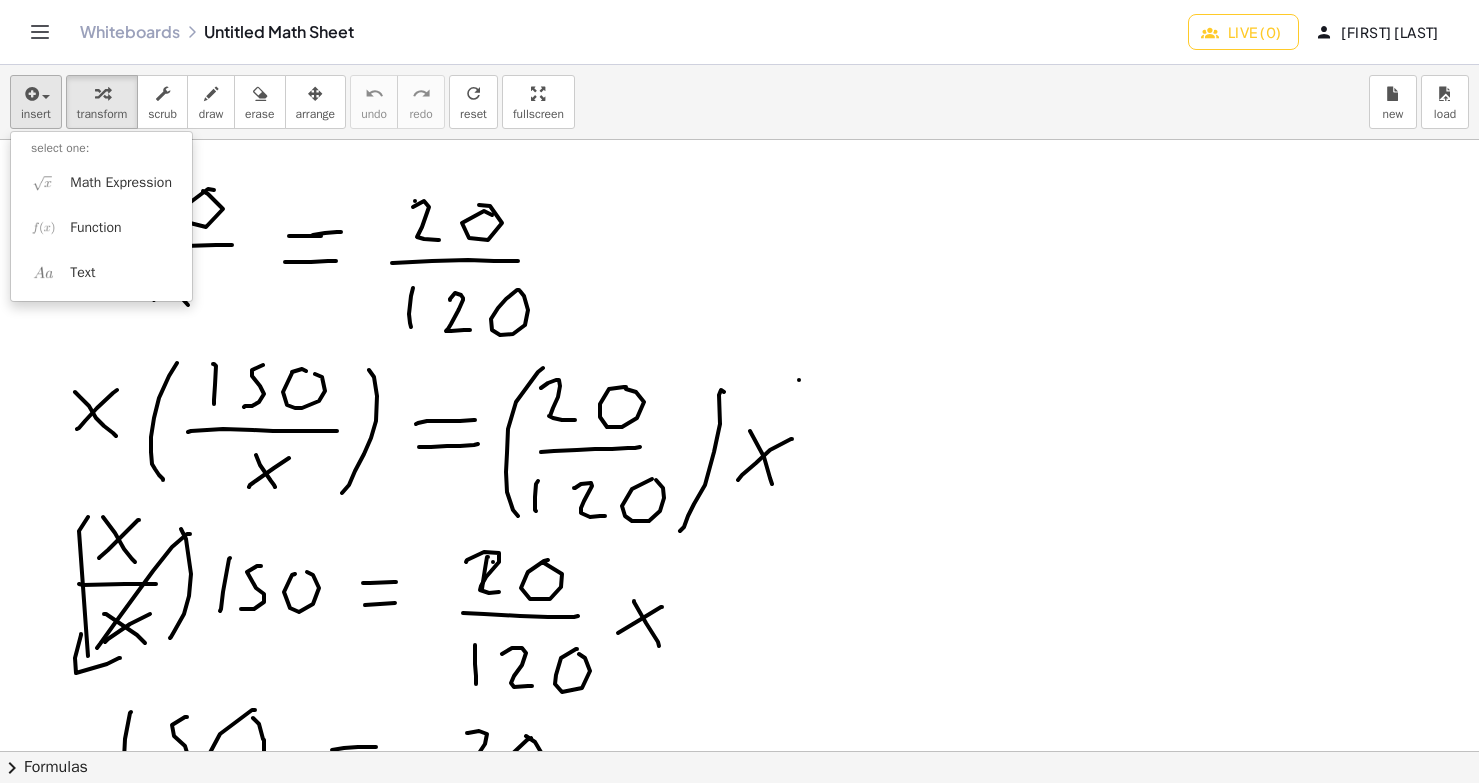click on "insert" at bounding box center (36, 114) 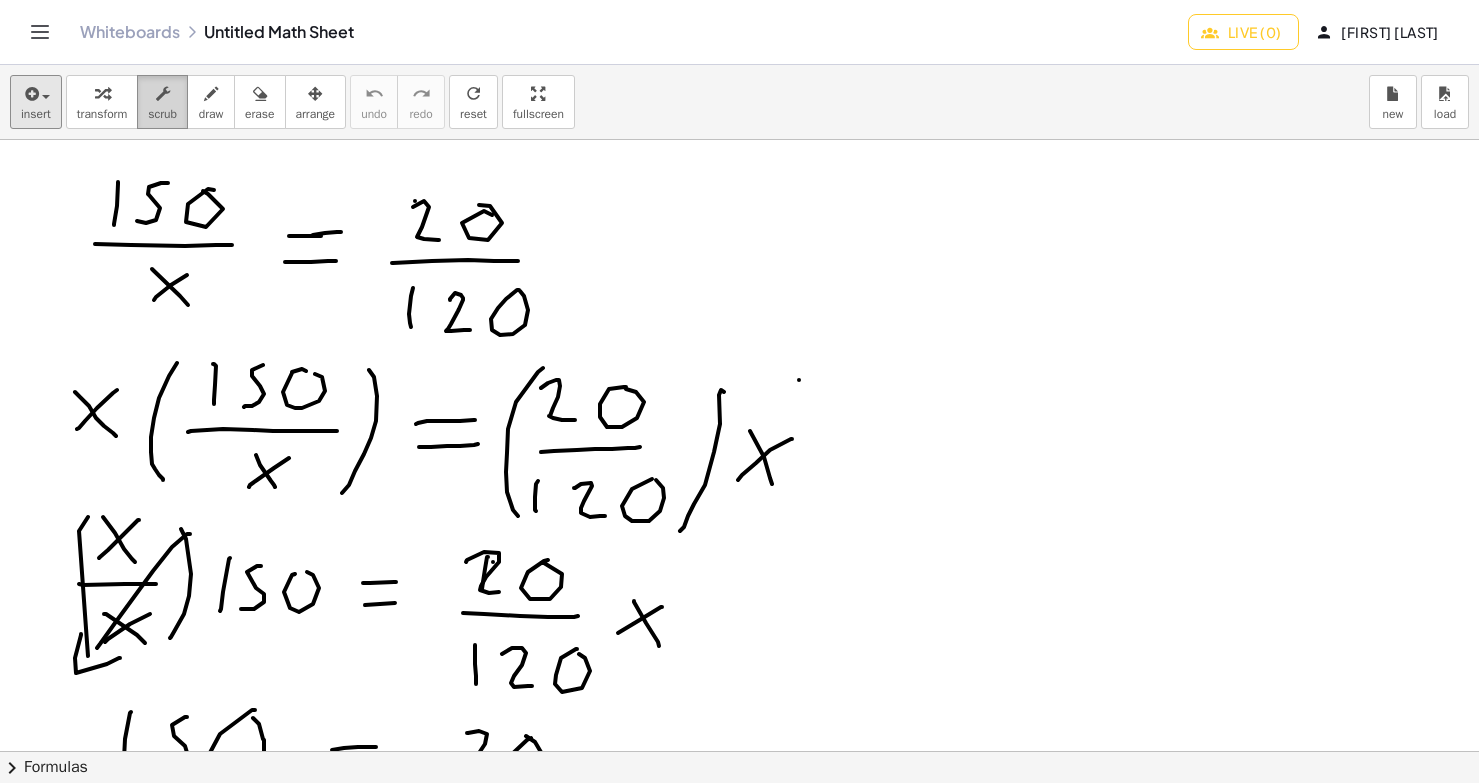 click on "scrub" at bounding box center [162, 102] 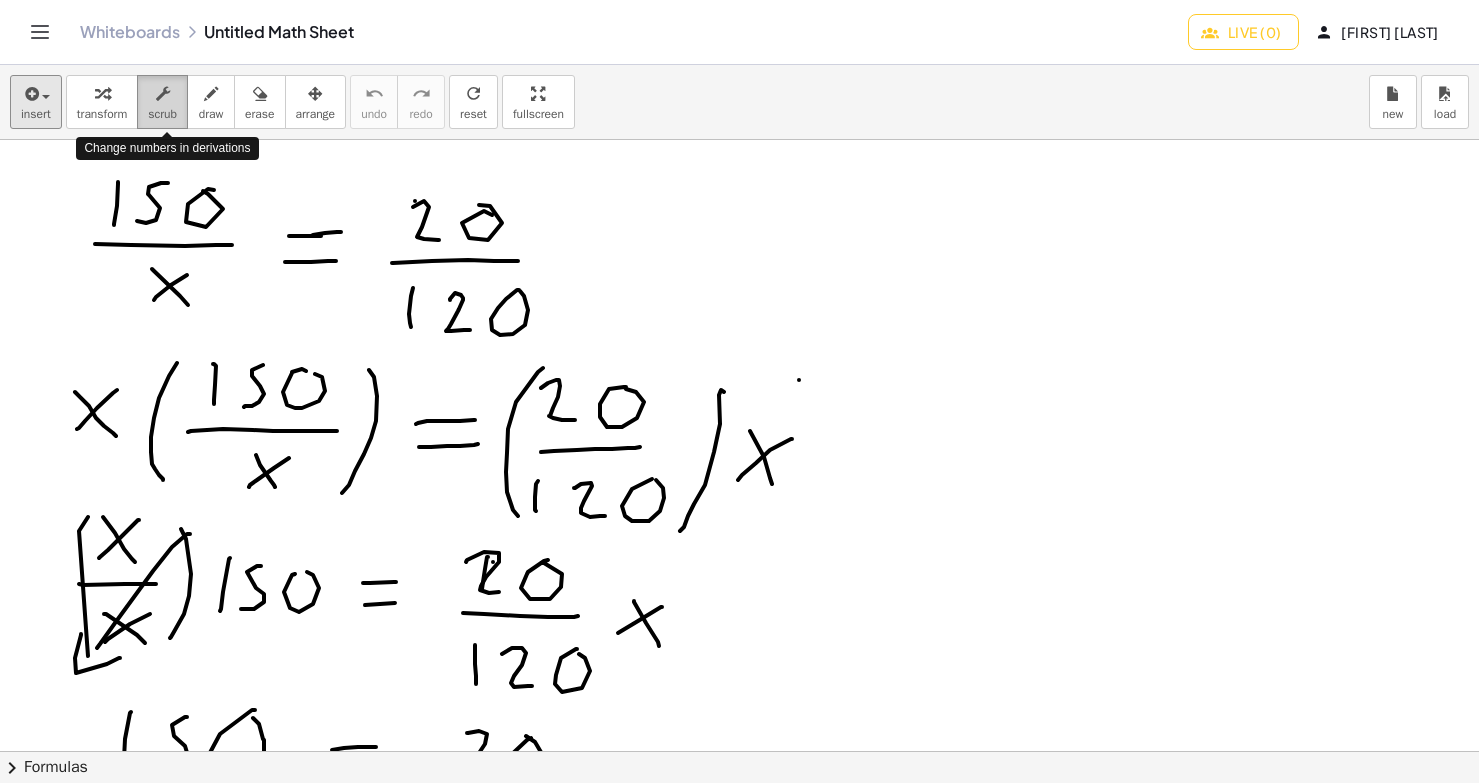 click on "scrub" at bounding box center [162, 102] 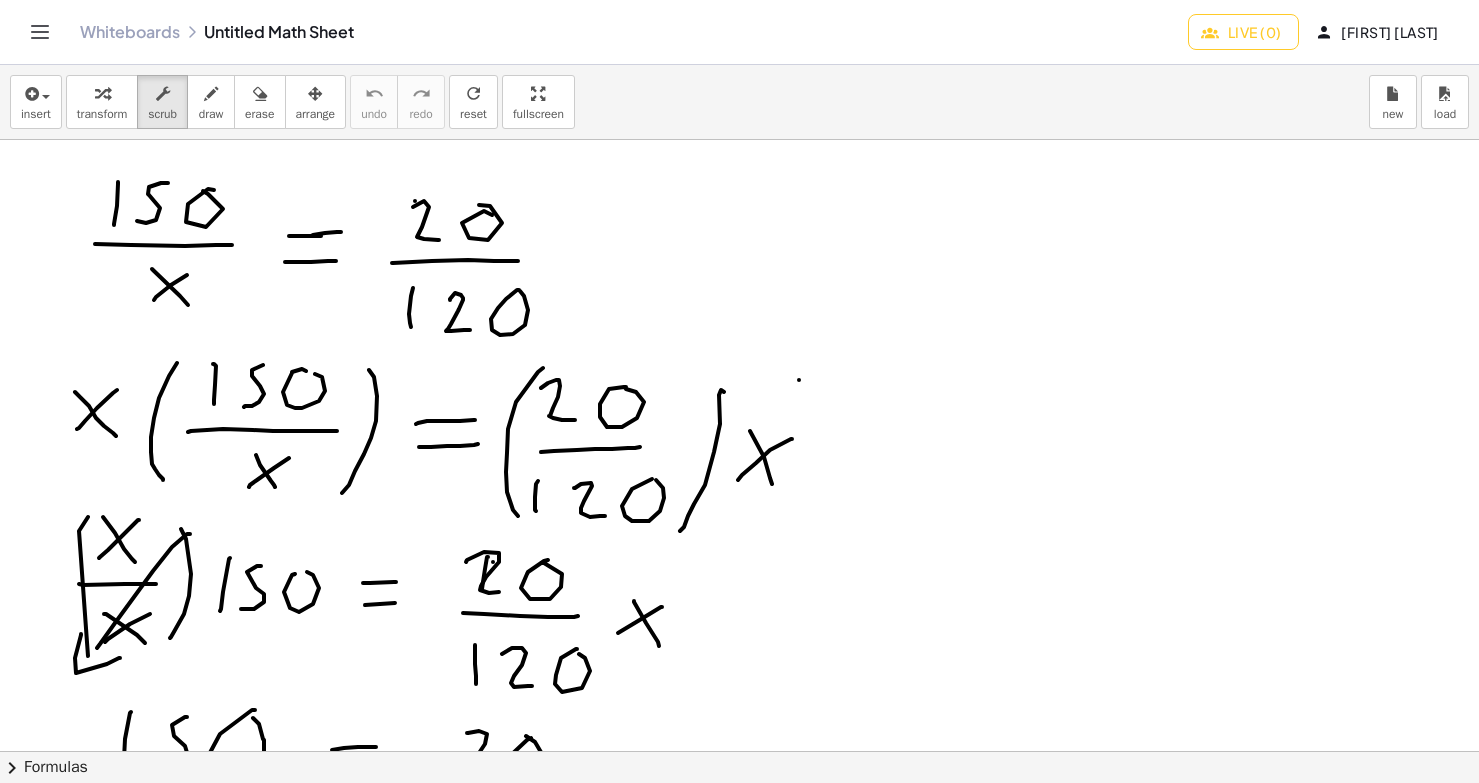 click on "Whiteboards Untitled Math Sheet" at bounding box center [634, 32] 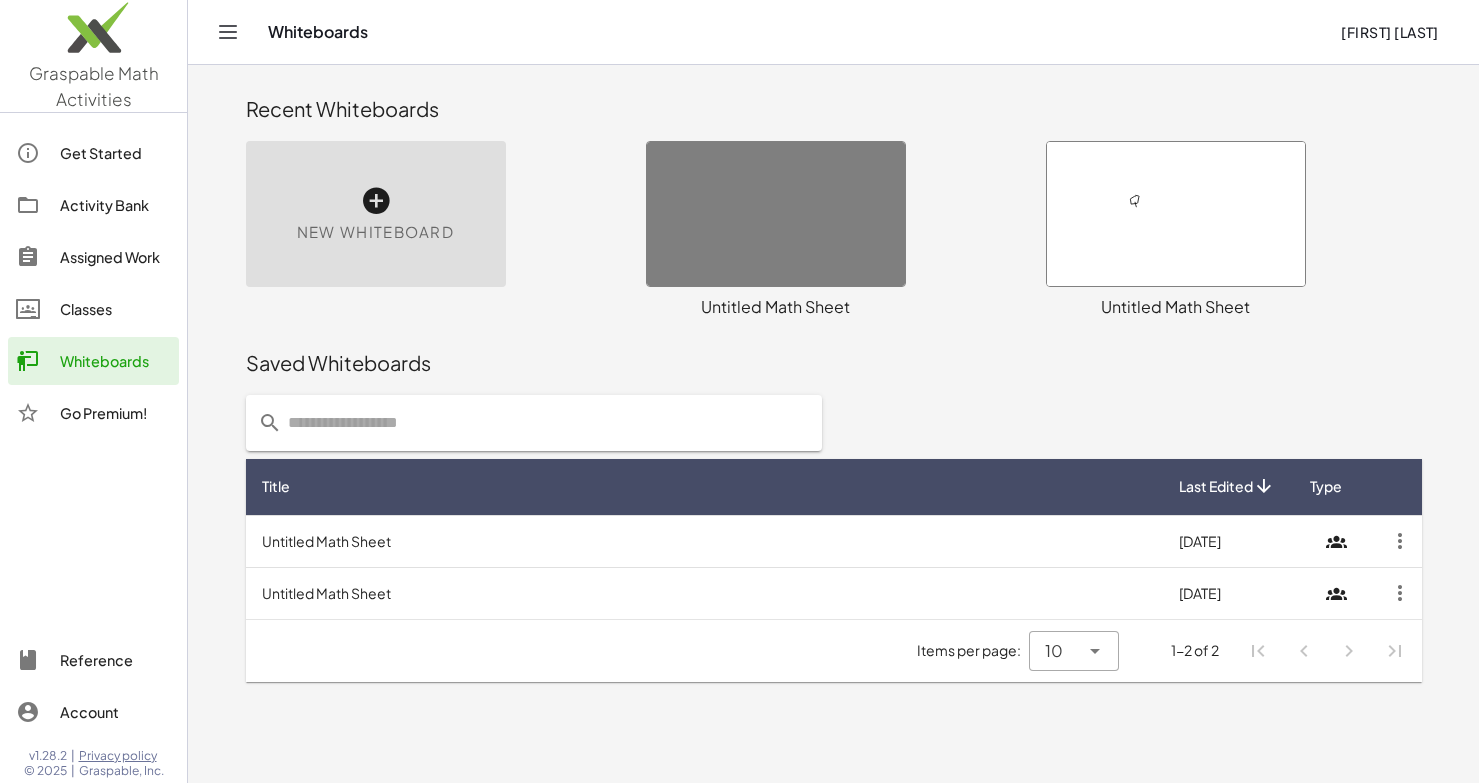 drag, startPoint x: 378, startPoint y: 539, endPoint x: 1396, endPoint y: 543, distance: 1018.0079 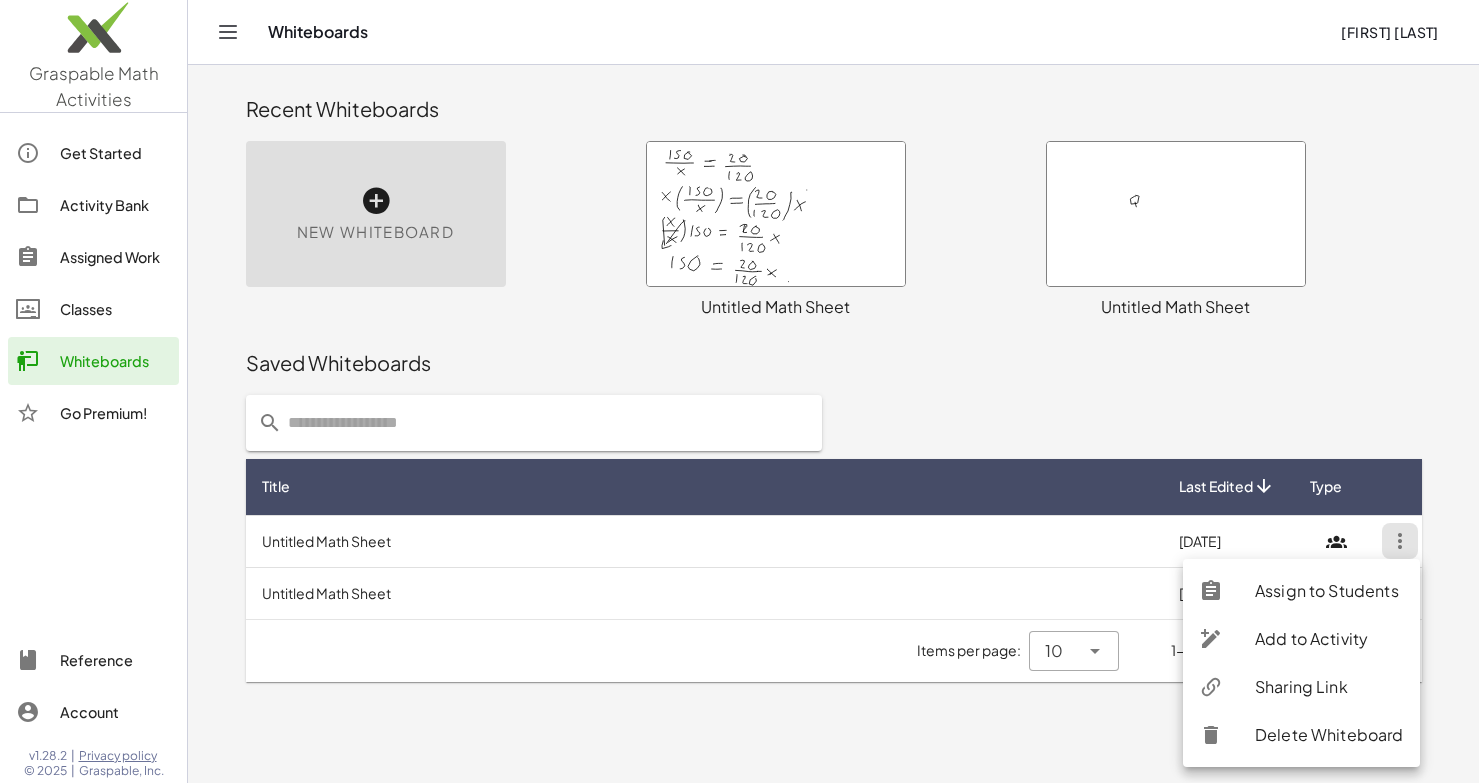 scroll, scrollTop: 1, scrollLeft: 0, axis: vertical 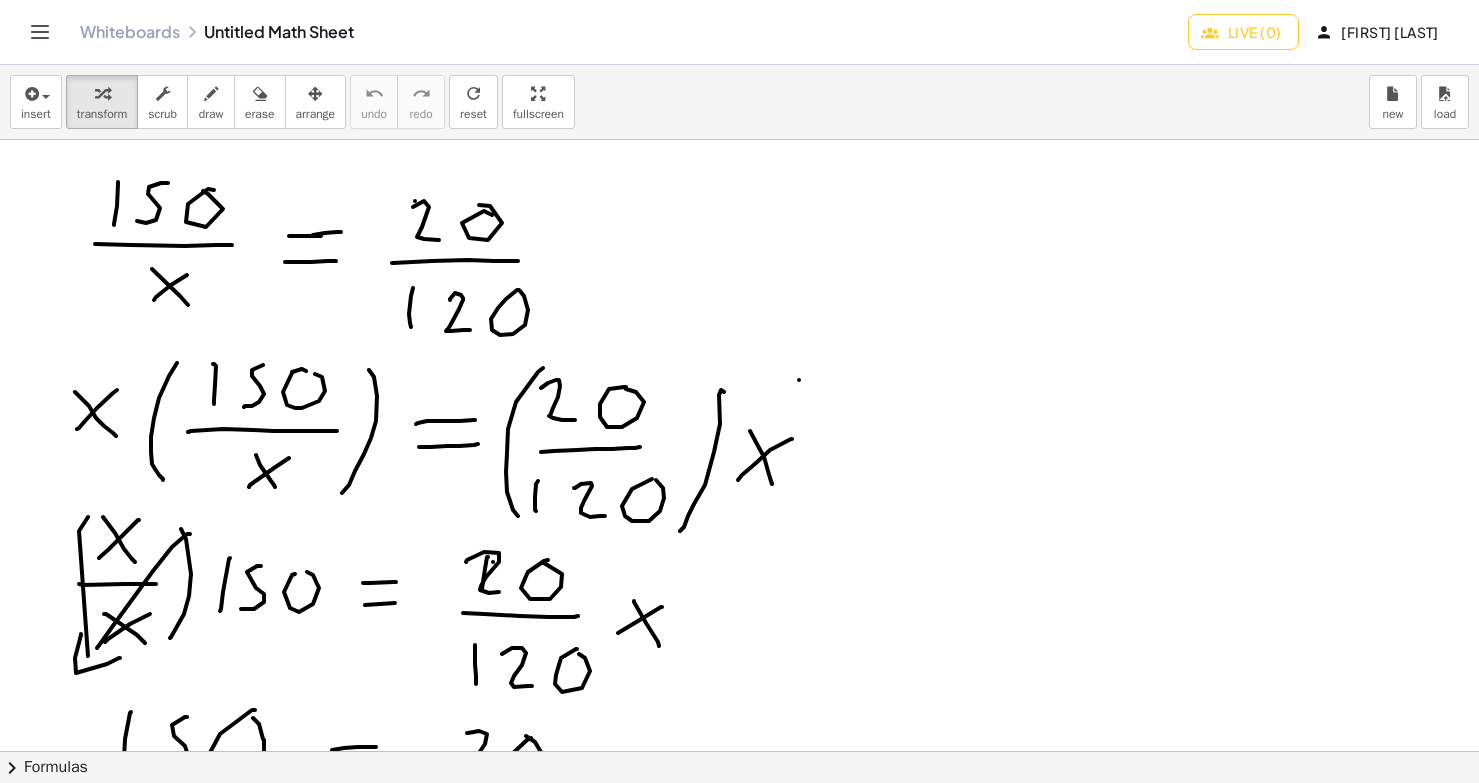 click at bounding box center [40, 32] 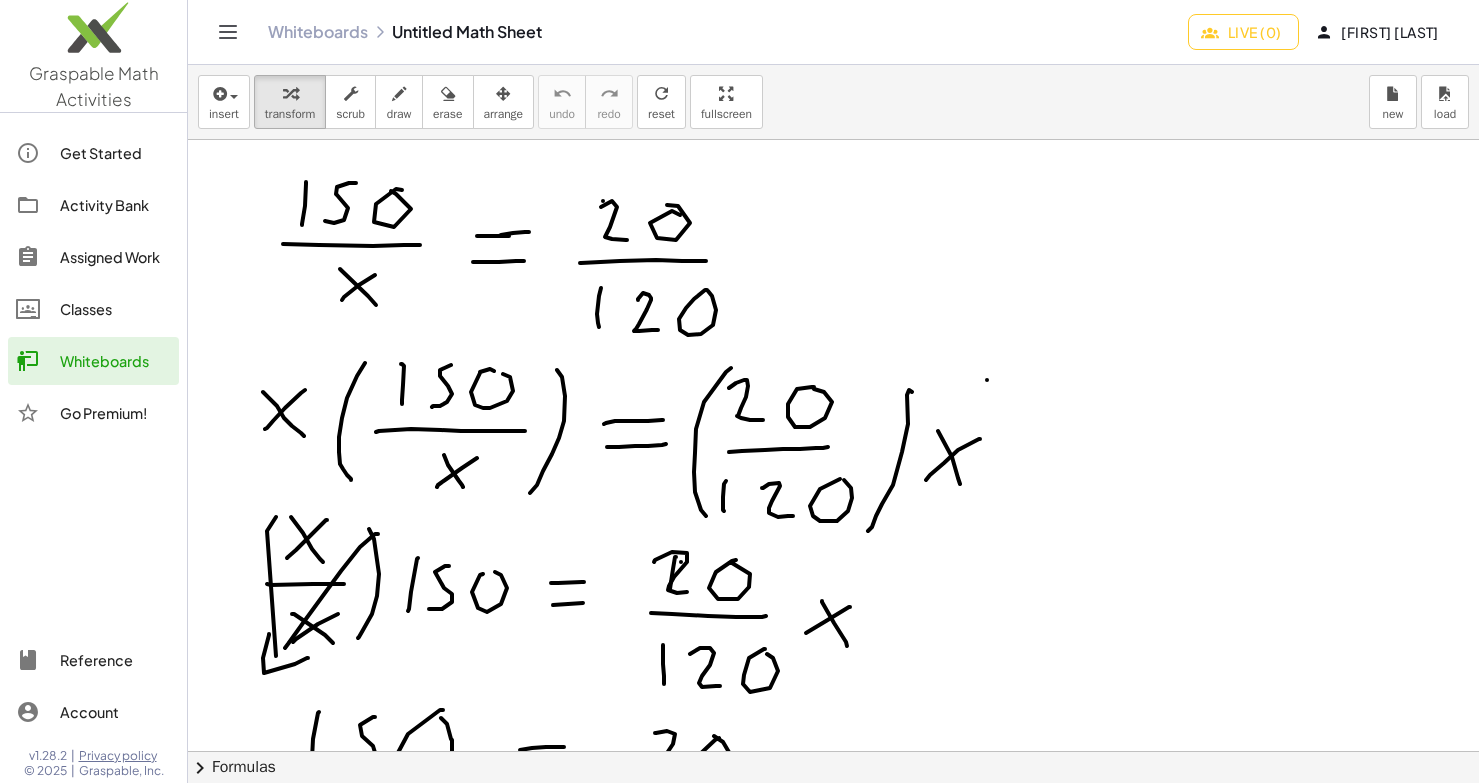 click at bounding box center (833, 3871) 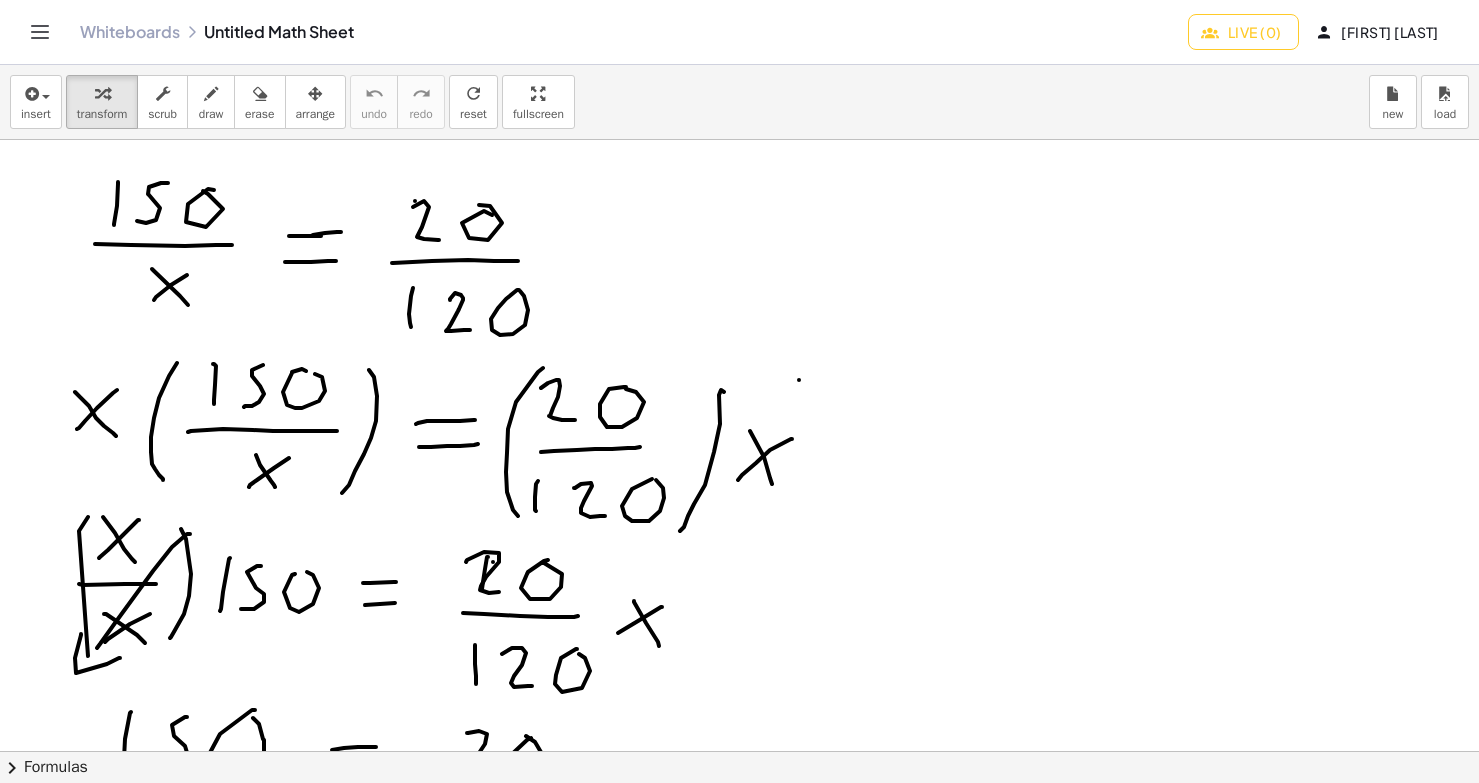 click on "Whiteboards Untitled Math Sheet" at bounding box center [634, 32] 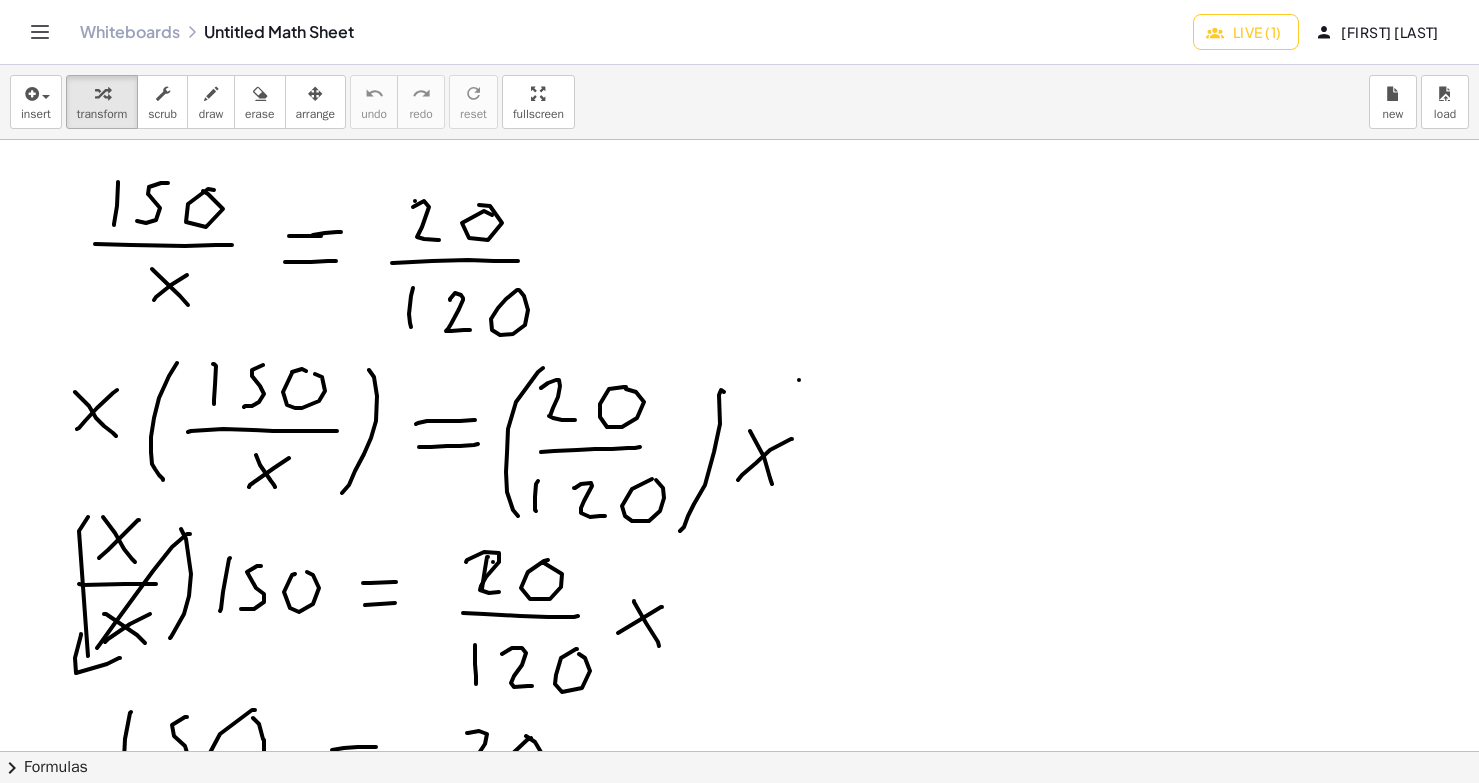 click on "Whiteboards Untitled Math Sheet" at bounding box center (636, 32) 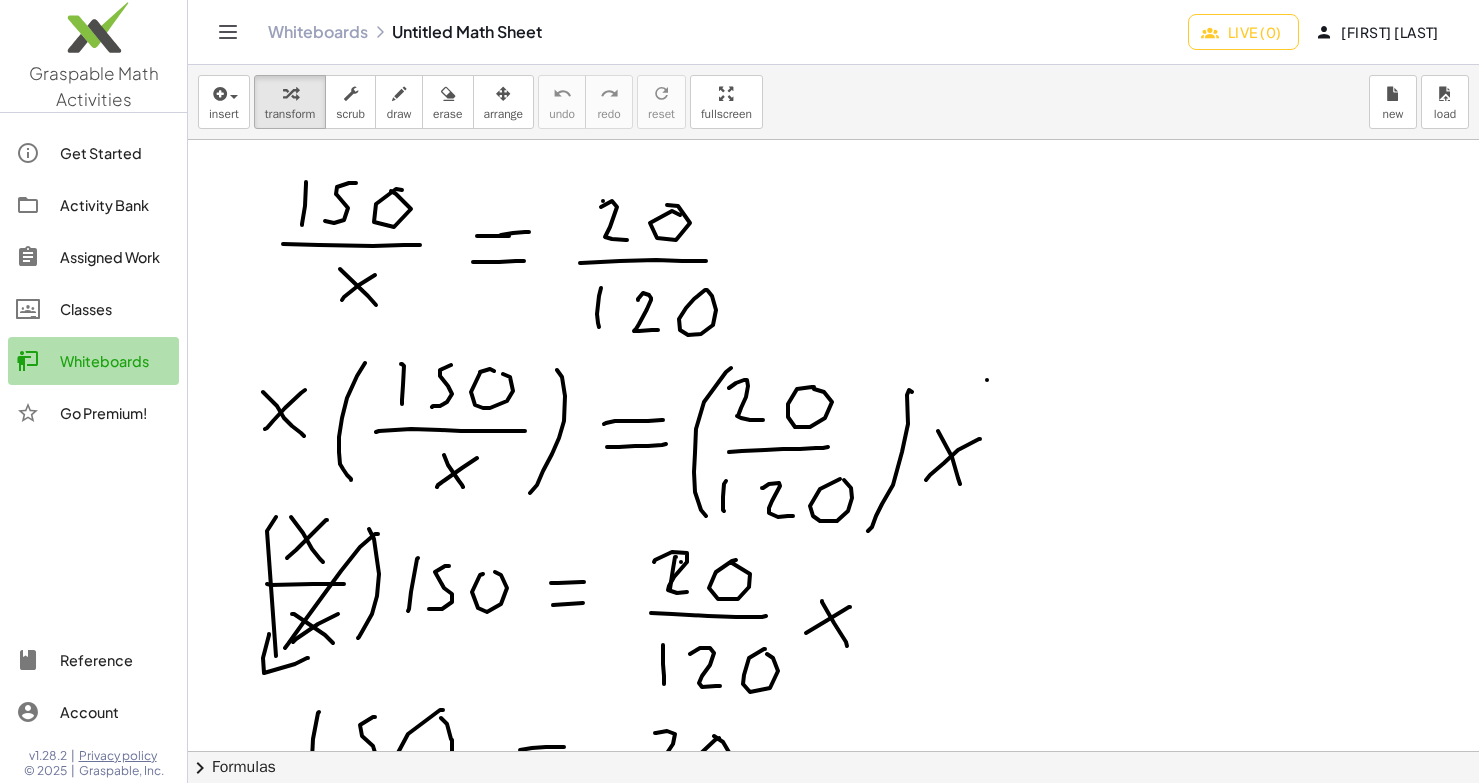click on "Whiteboards" 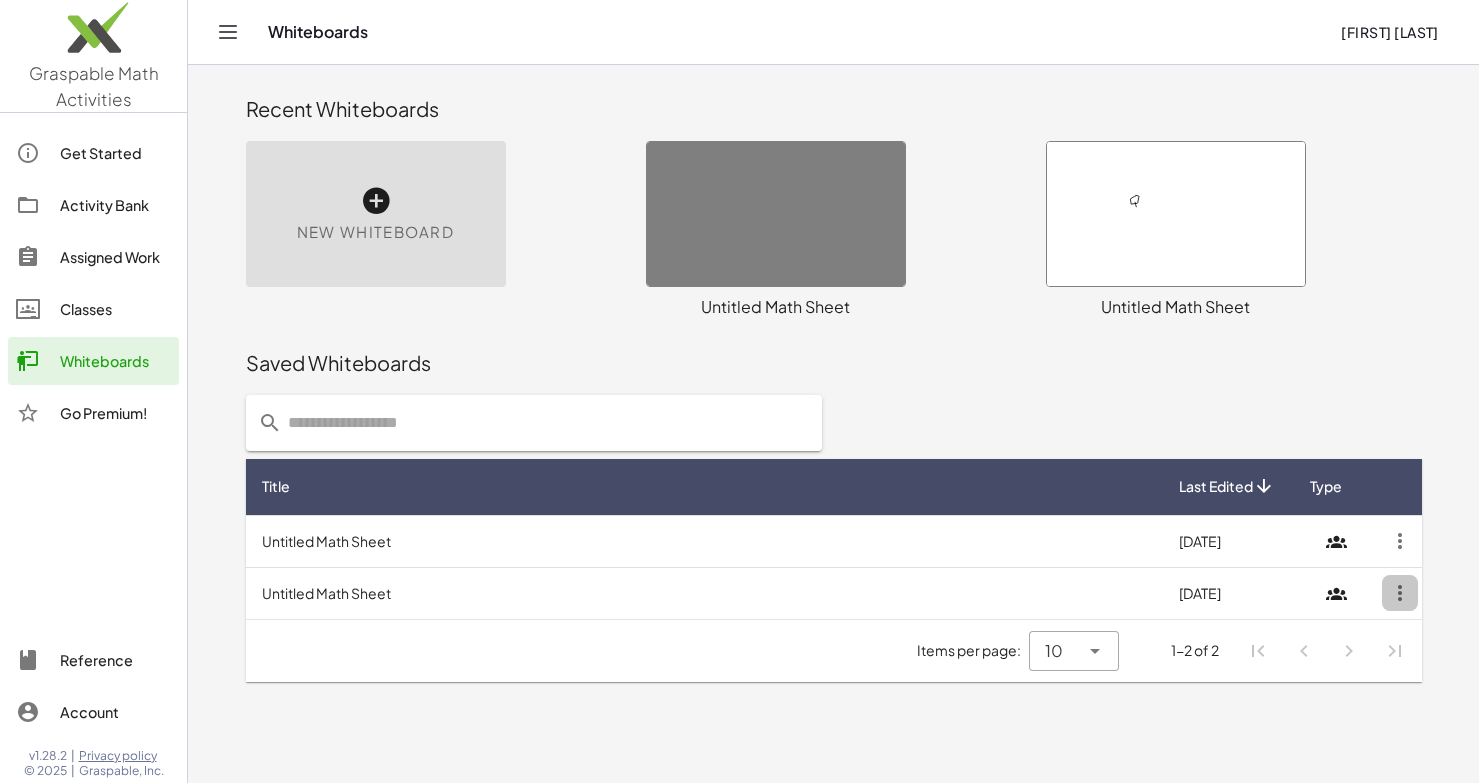 click 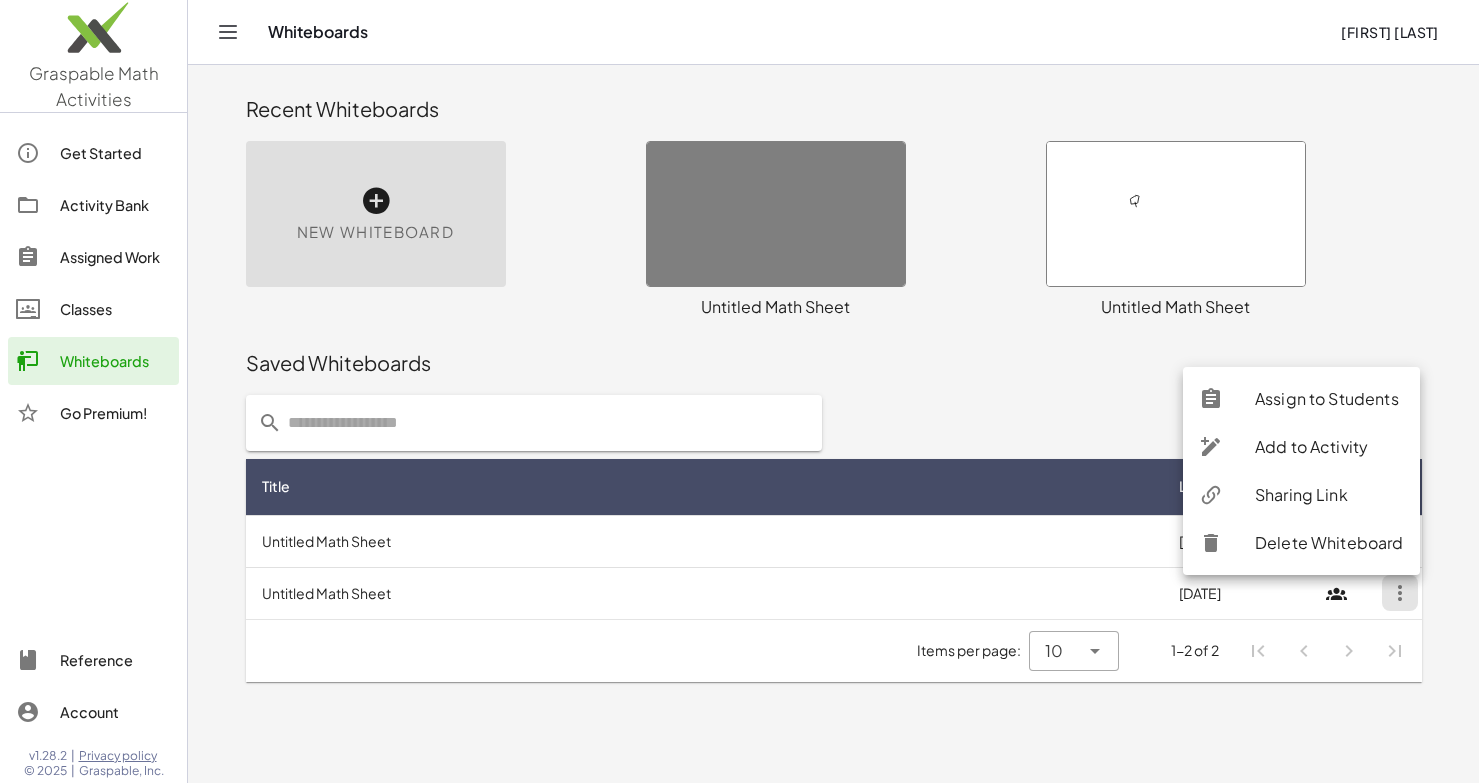 click on "Delete Whiteboard" 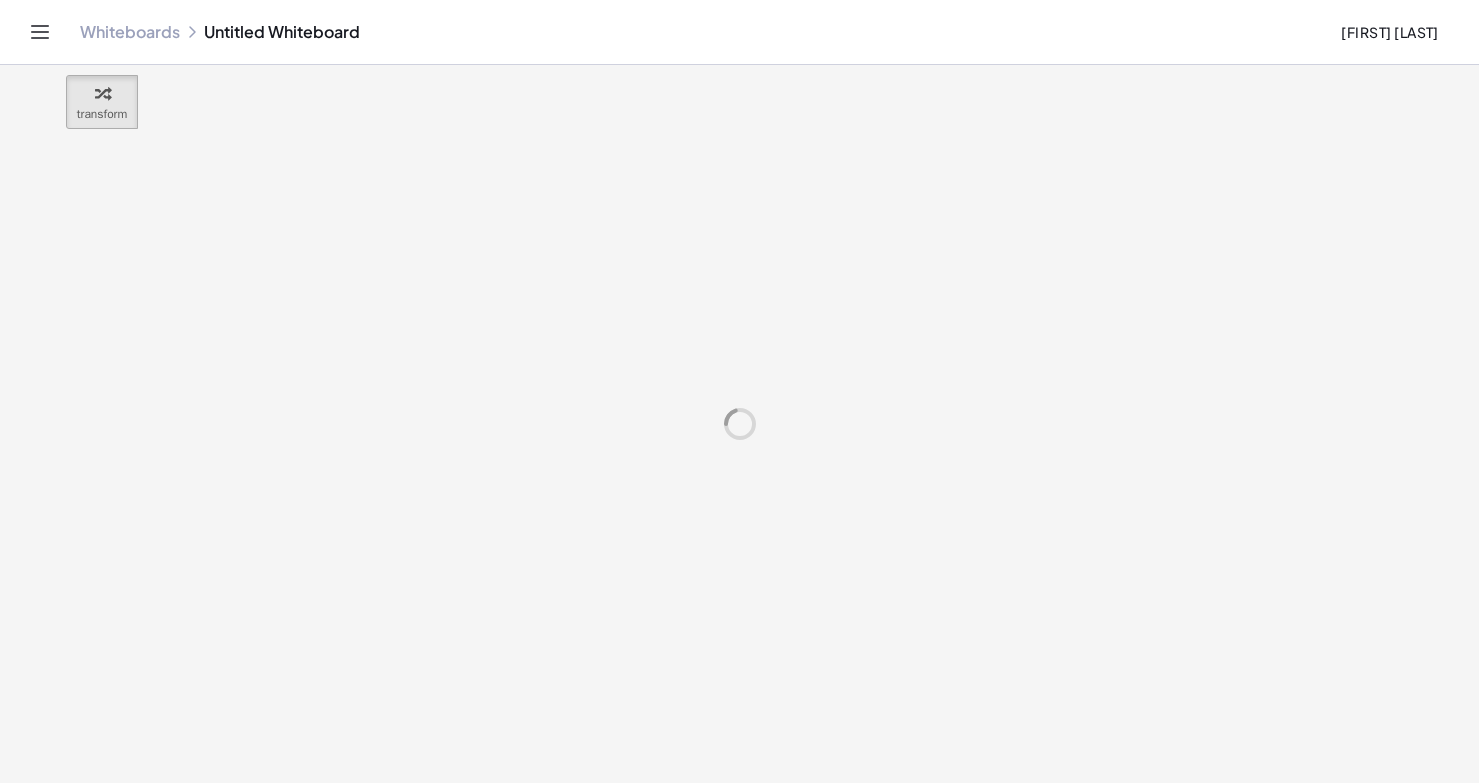 scroll, scrollTop: 1, scrollLeft: 0, axis: vertical 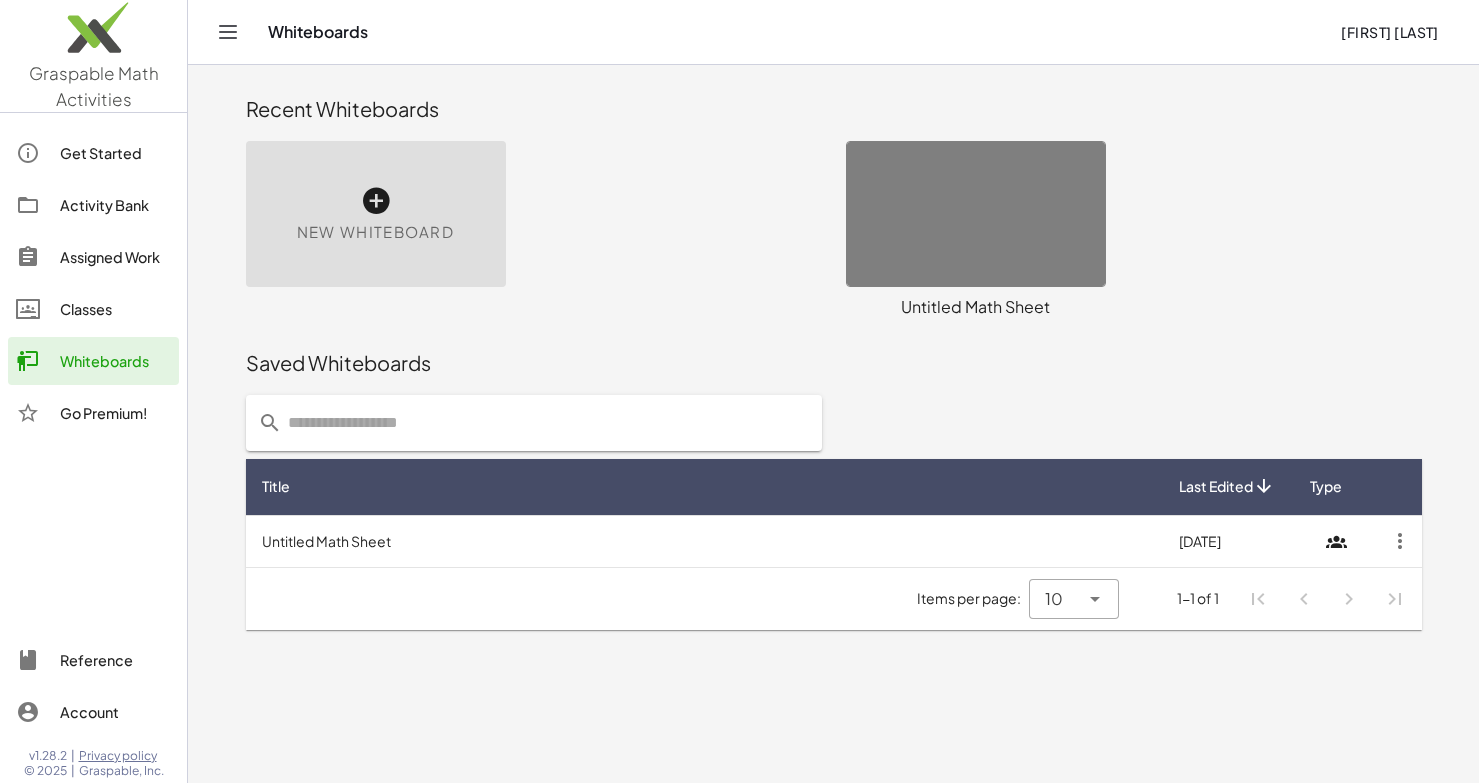 click 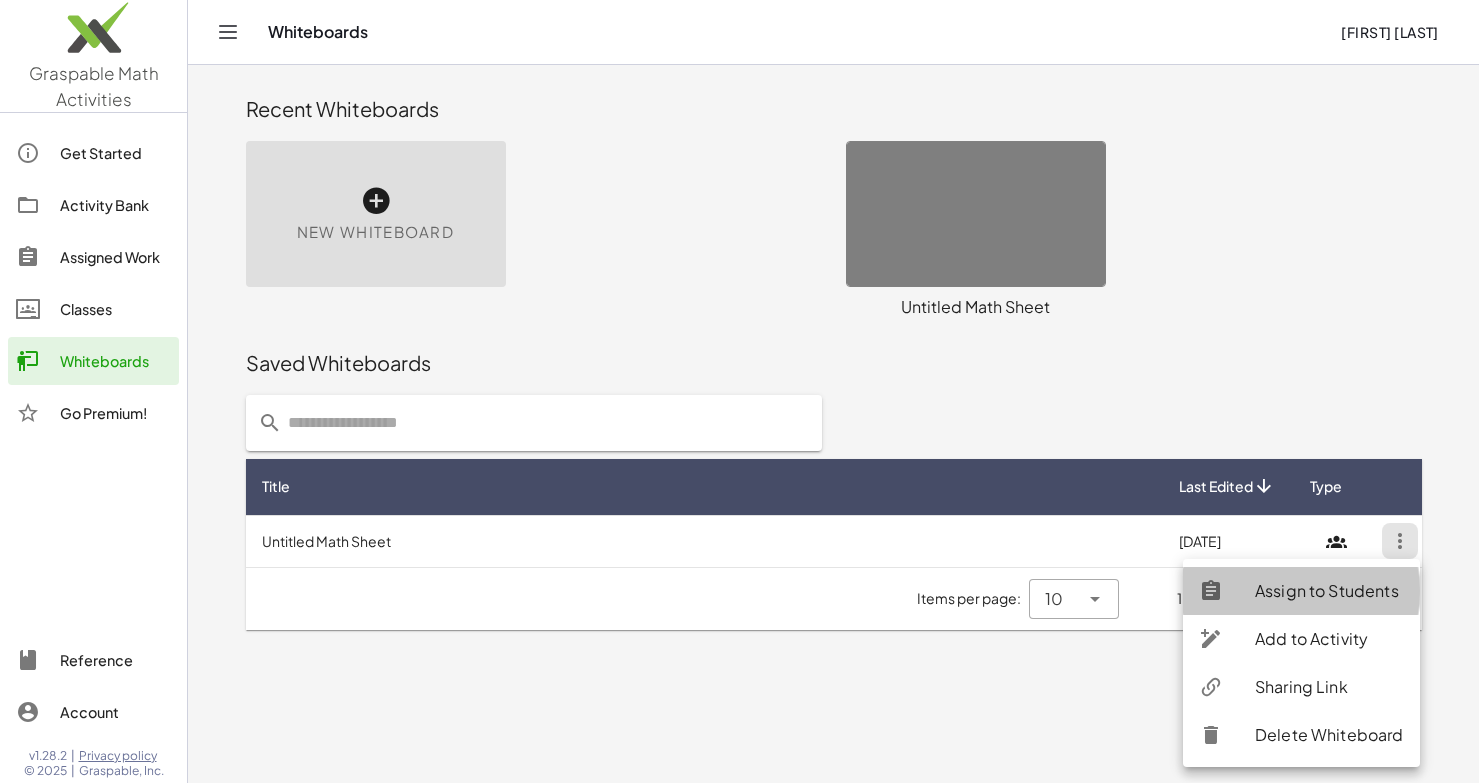 click on "Assign to Students" 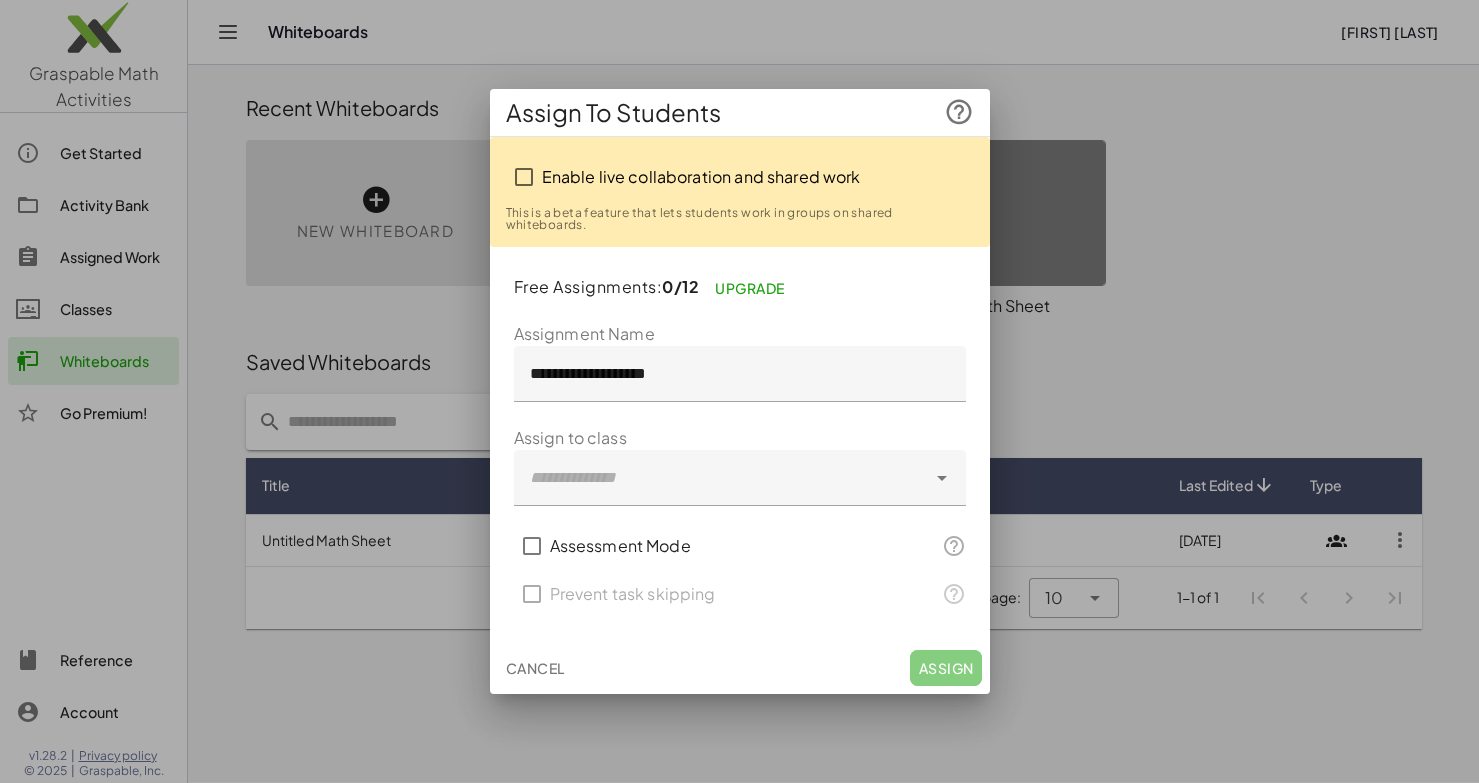 scroll, scrollTop: 0, scrollLeft: 0, axis: both 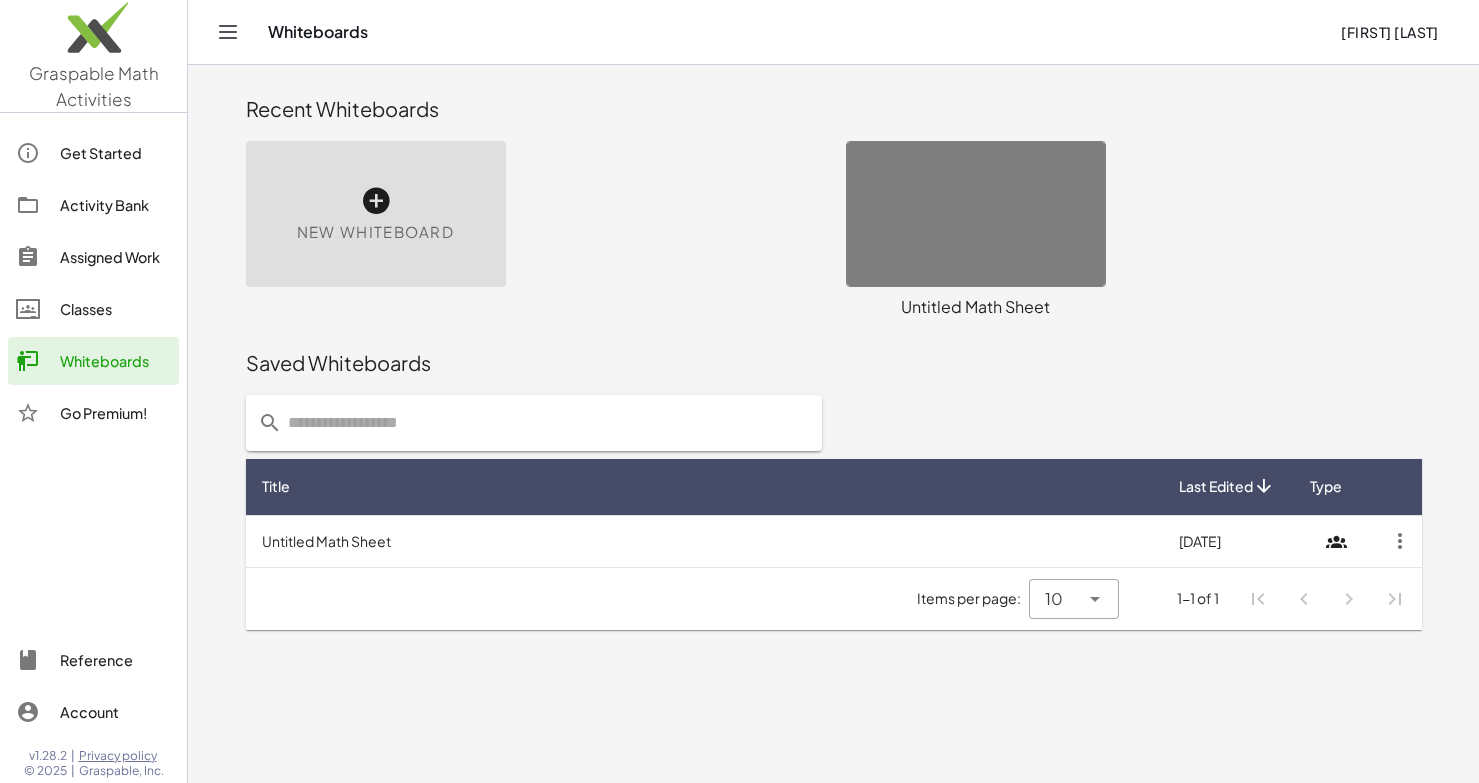 click 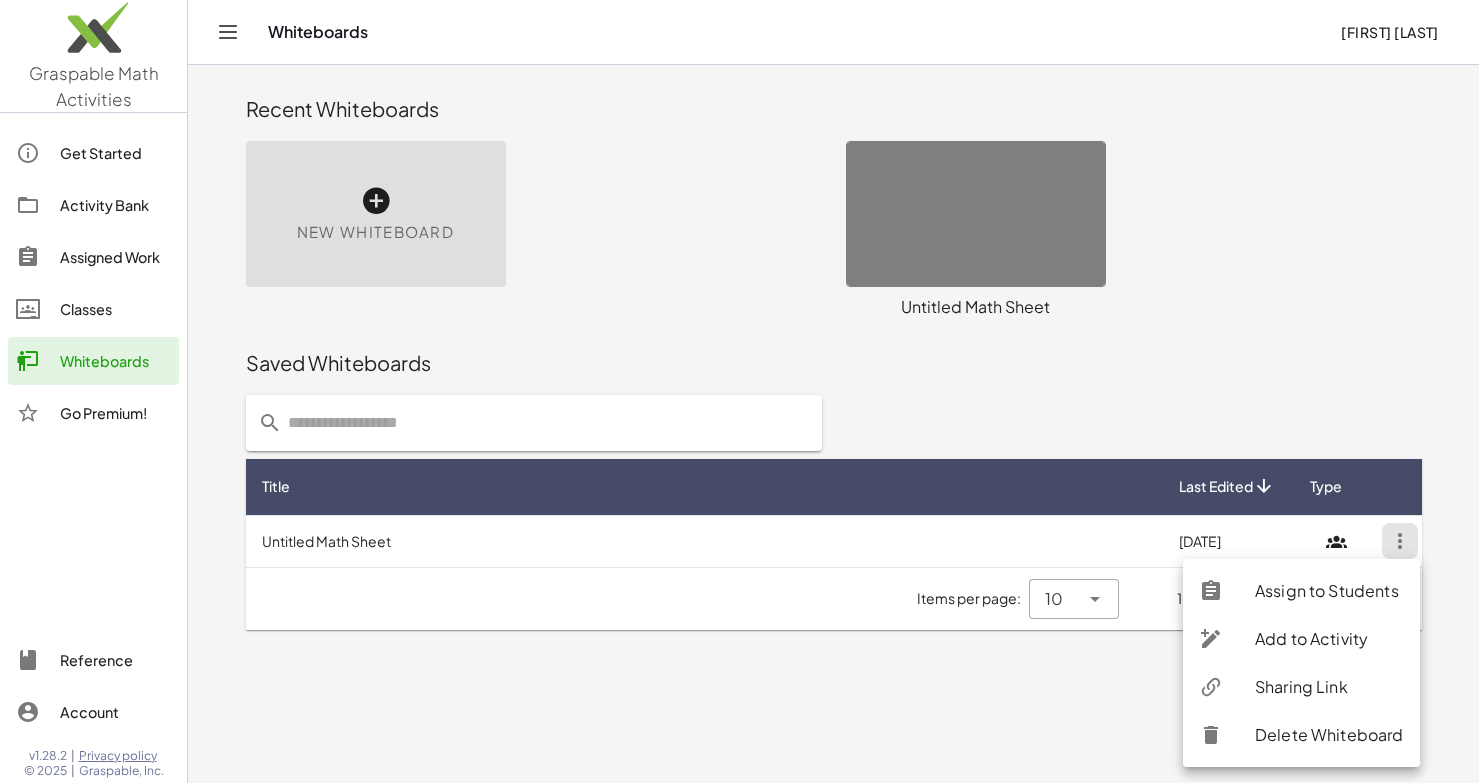 click on "Sharing Link" 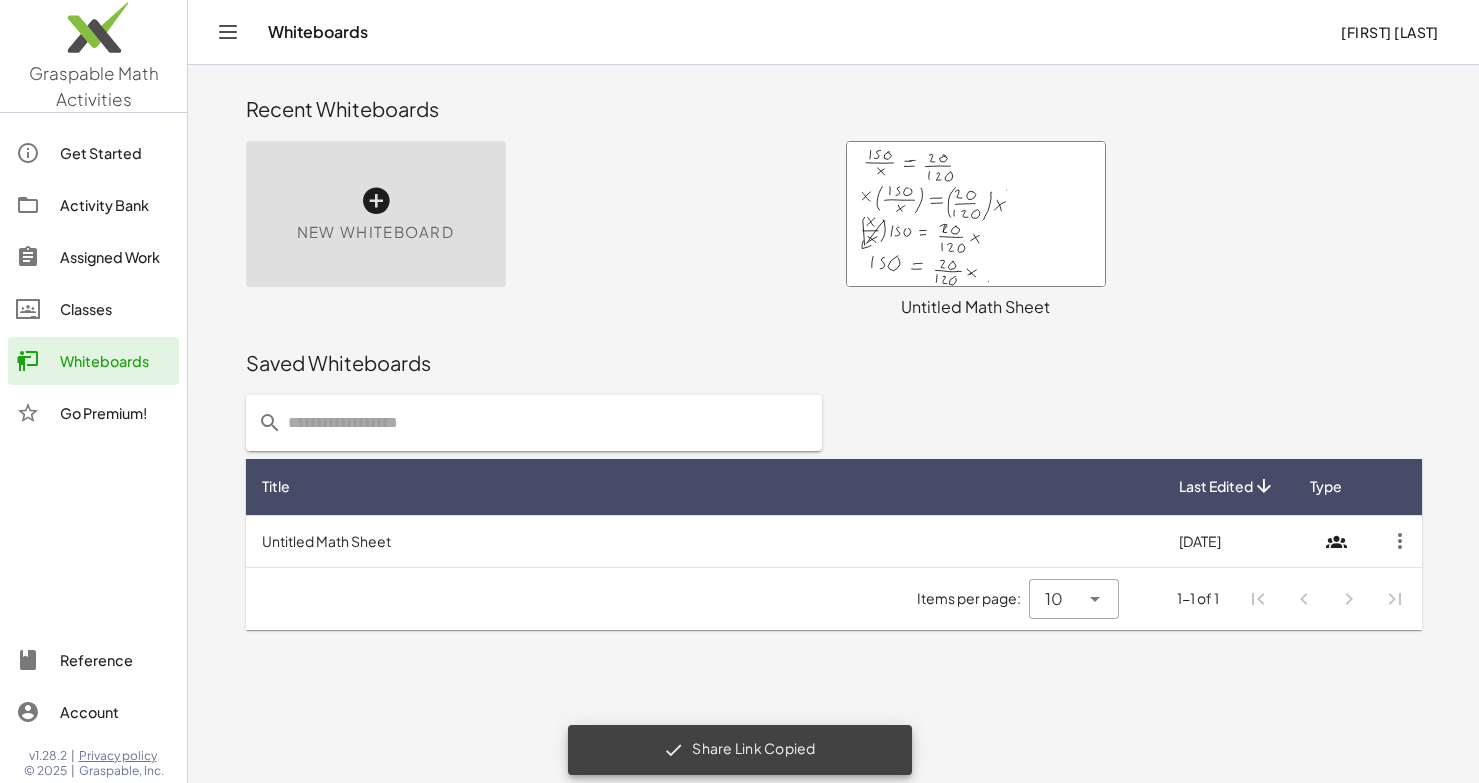 click on "Untitled Math Sheet" at bounding box center [704, 541] 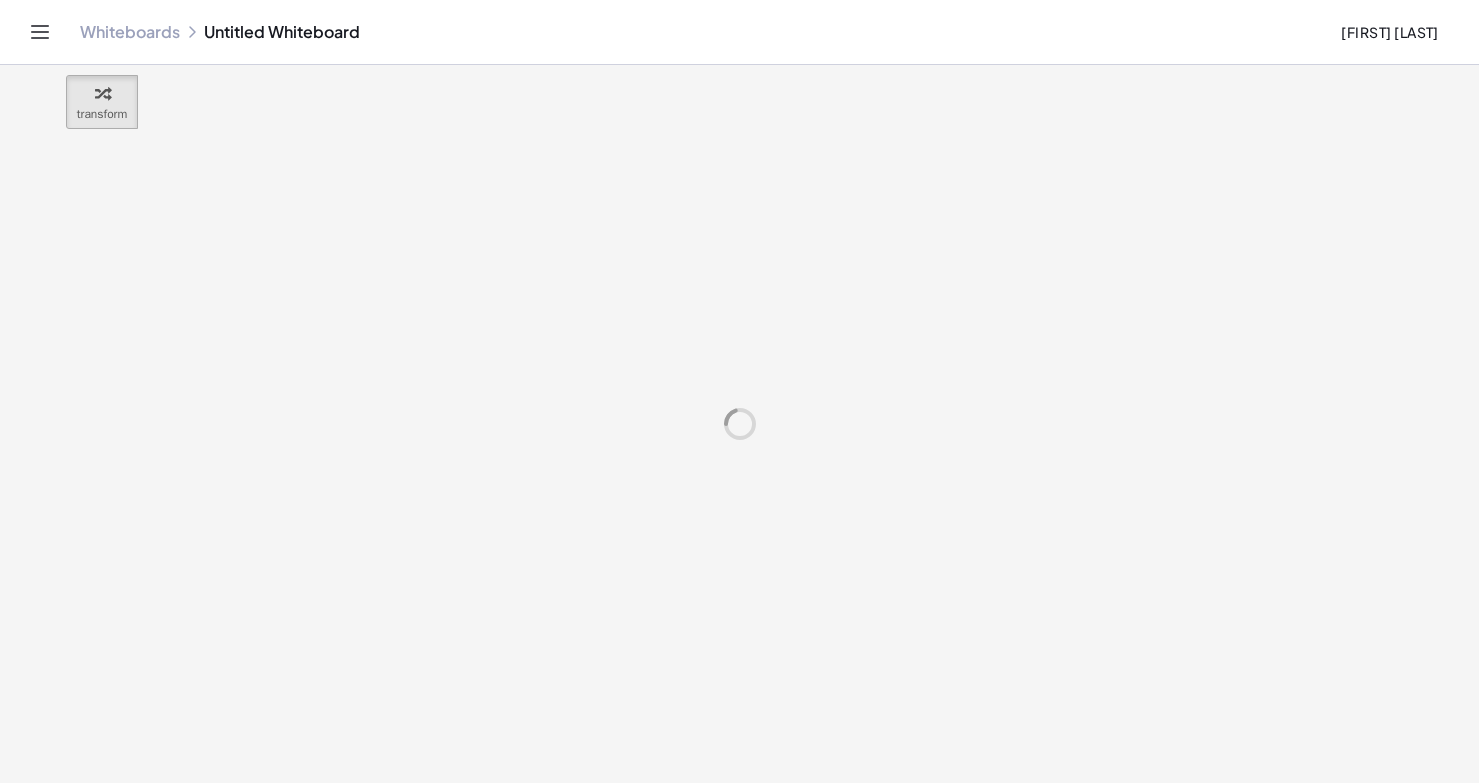 scroll, scrollTop: 0, scrollLeft: 0, axis: both 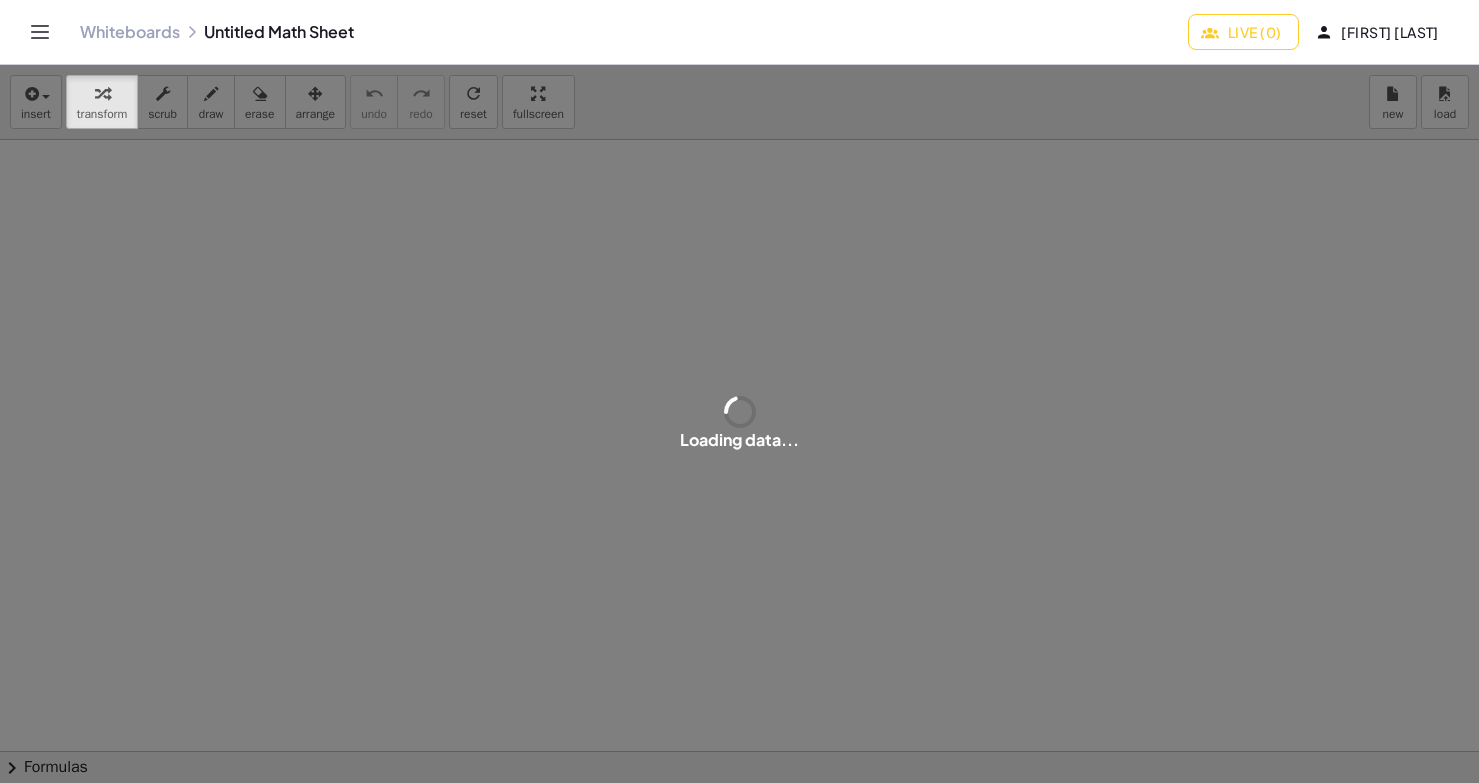 click on "Whiteboards Untitled Math Sheet" at bounding box center [634, 32] 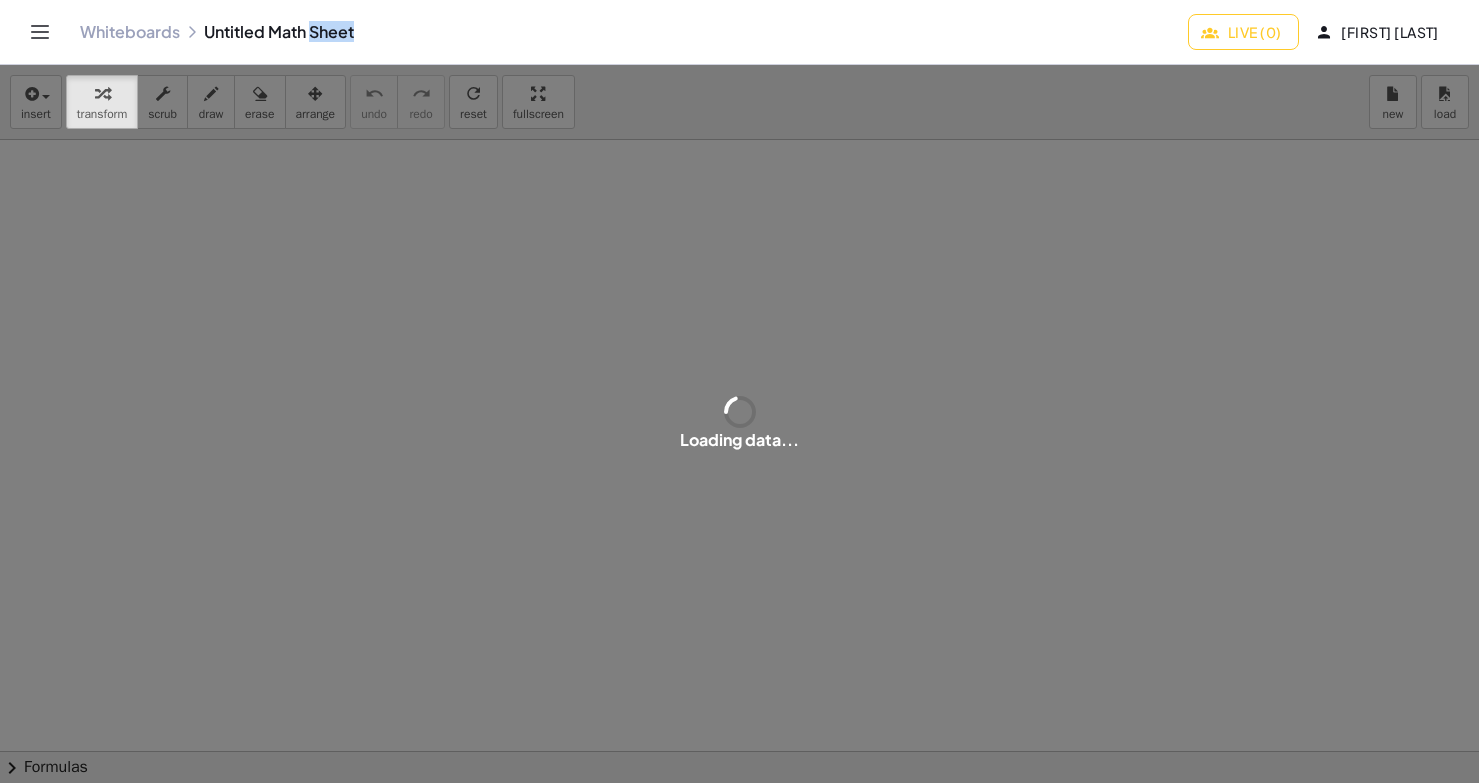 click on "Whiteboards Untitled Math Sheet" at bounding box center (634, 32) 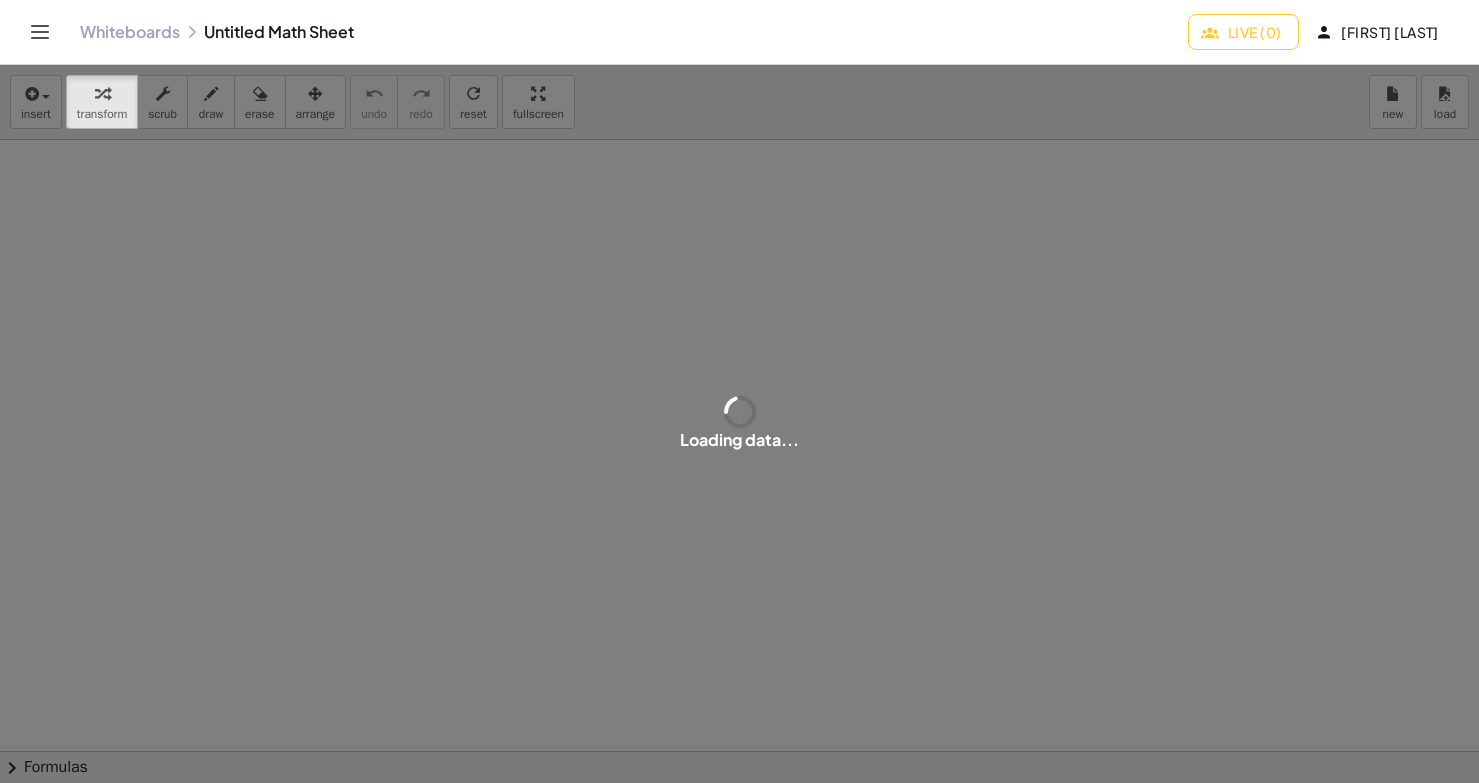 click on "Whiteboards Untitled Math Sheet" at bounding box center [634, 32] 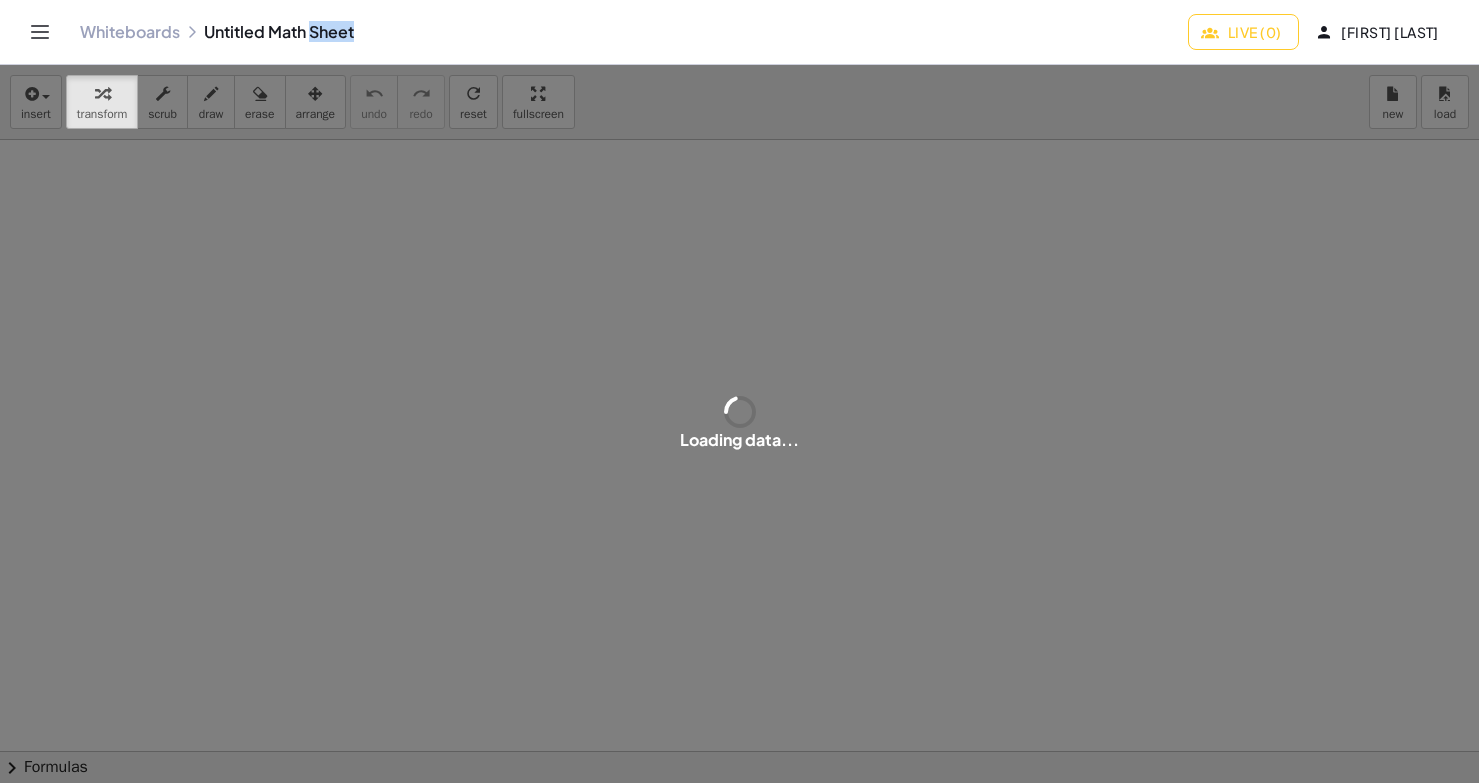 click on "Whiteboards Untitled Math Sheet" at bounding box center [634, 32] 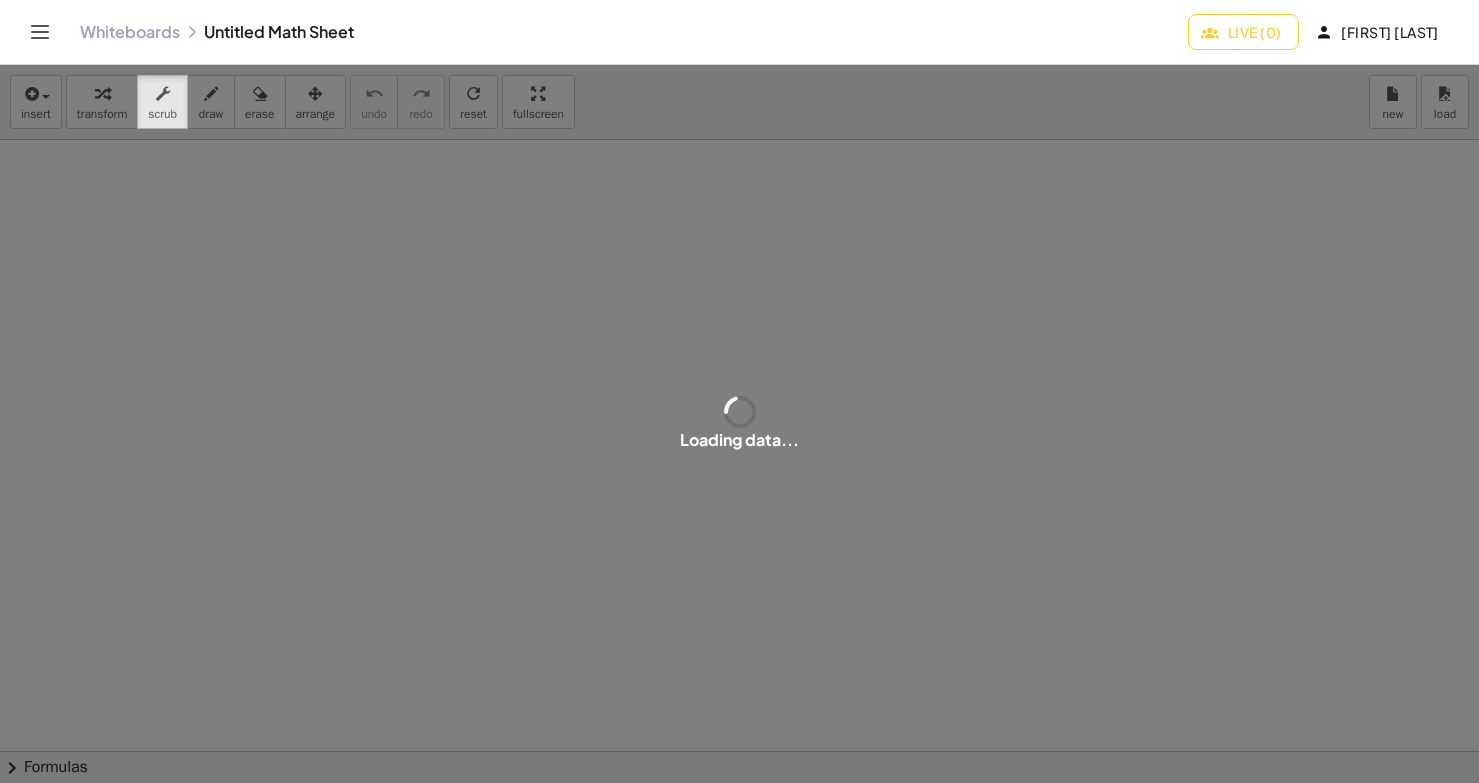 click on "Whiteboards Untitled Math Sheet" at bounding box center [634, 32] 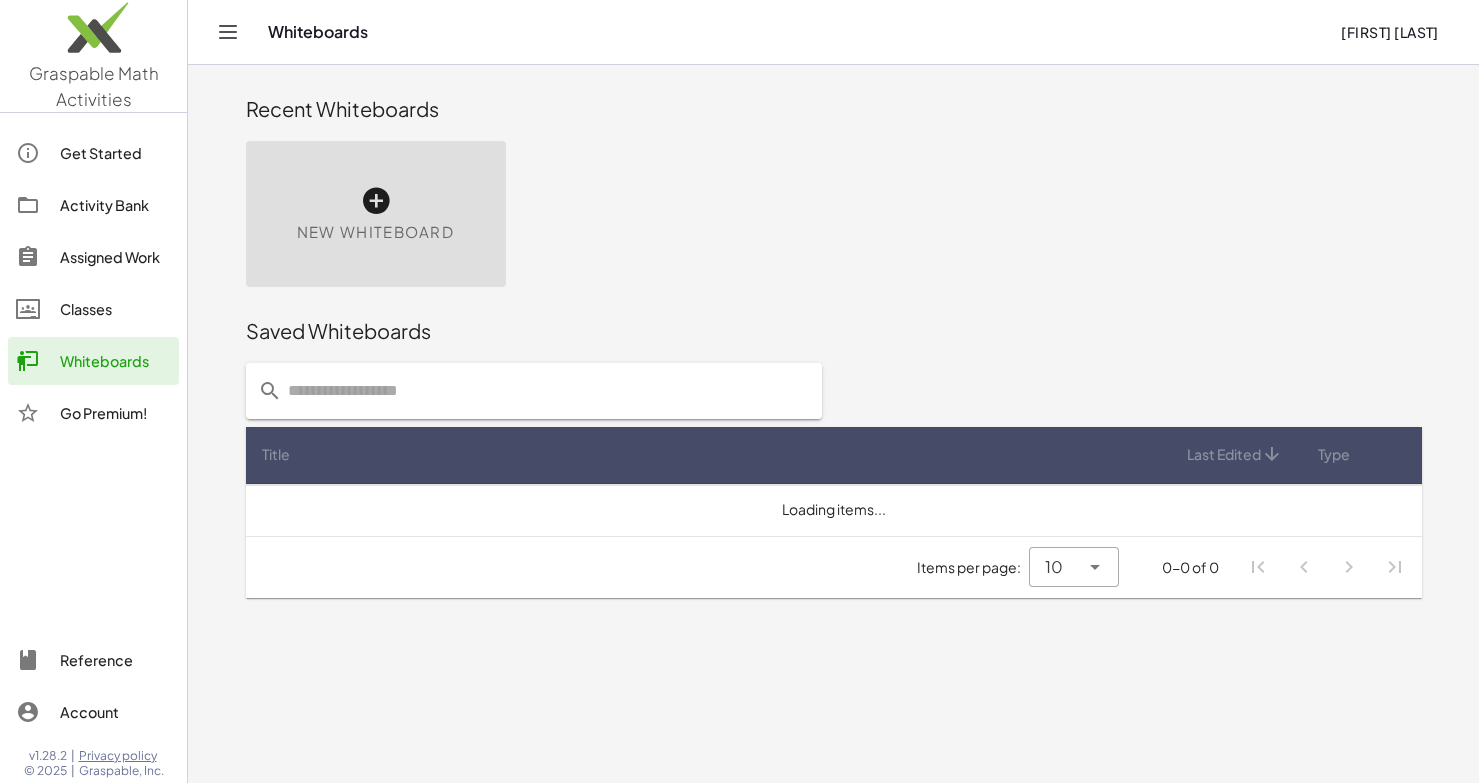 scroll, scrollTop: 0, scrollLeft: 0, axis: both 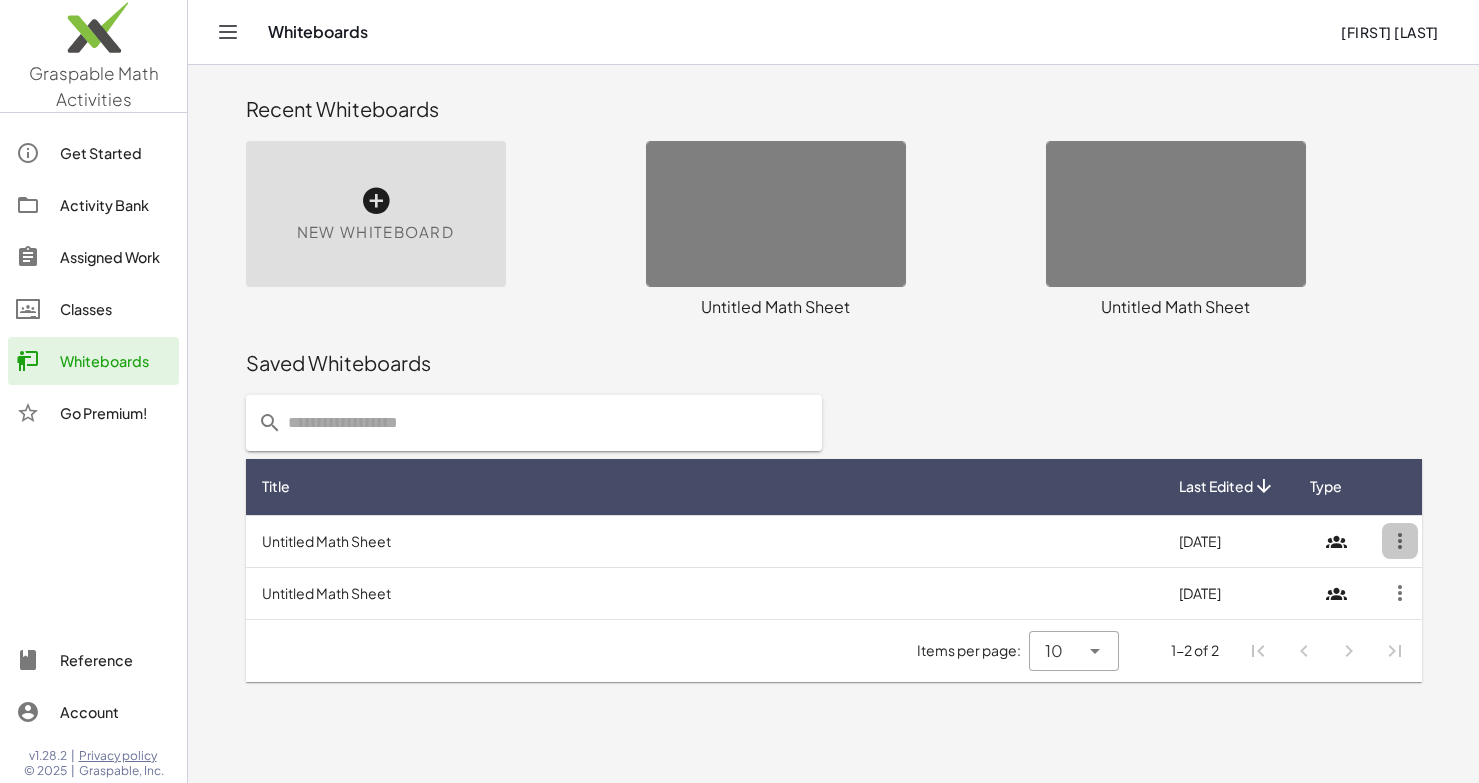 click 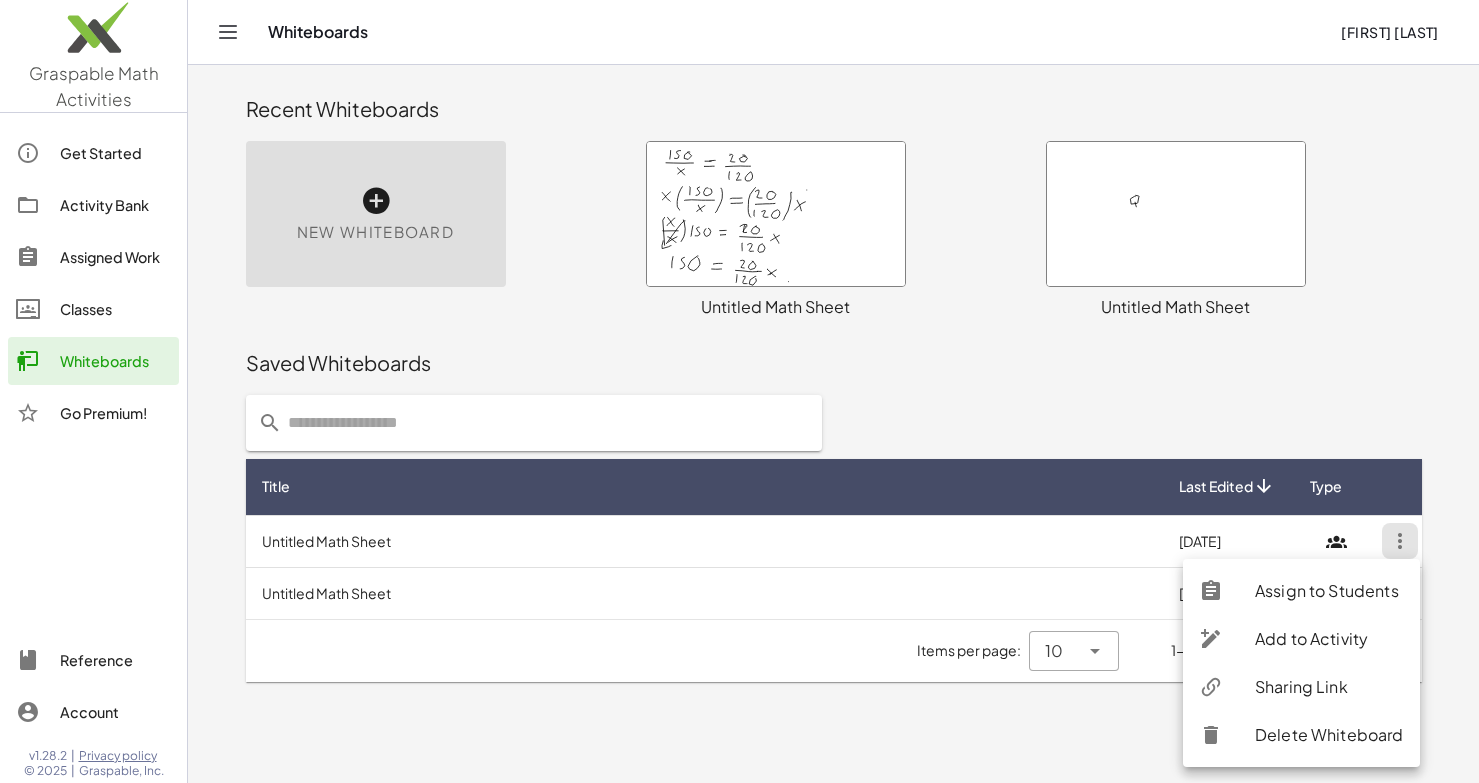 click on "Recent Whiteboards New Whiteboard × chevron_right  Formulas
Drag one side of a formula onto a highlighted expression on the canvas to apply it.
Quadratic Formula
+ · a · x 2 + · b · x + c = 0
⇔
x = · ( − b ± 2 √ ( + b 2 − · 4 · a · c ) ) · 2 · a
+ x 2 + · p · x + q = 0
⇔
x = − · p · 2 ± 2 √ ( + ( · p · 2 ) 2 − q )
Manually Factoring a Quadratic
+ x 2 + · b · x + c
⇒
· ( + x + ⬚ ) · ( + x + ⬚ )
Difference of Squares
+ a 2 − b 2
·" 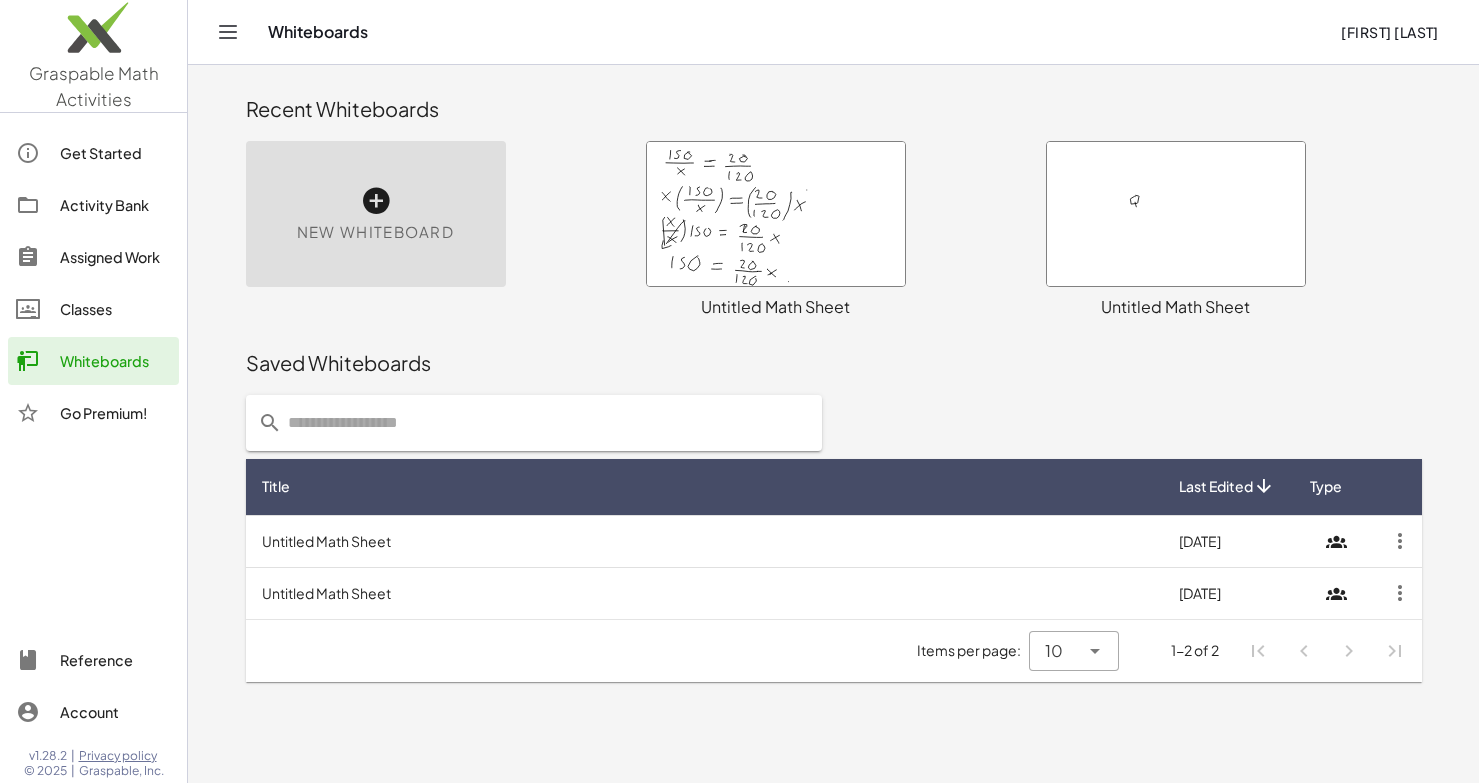 click on "Untitled Math Sheet" at bounding box center (704, 541) 